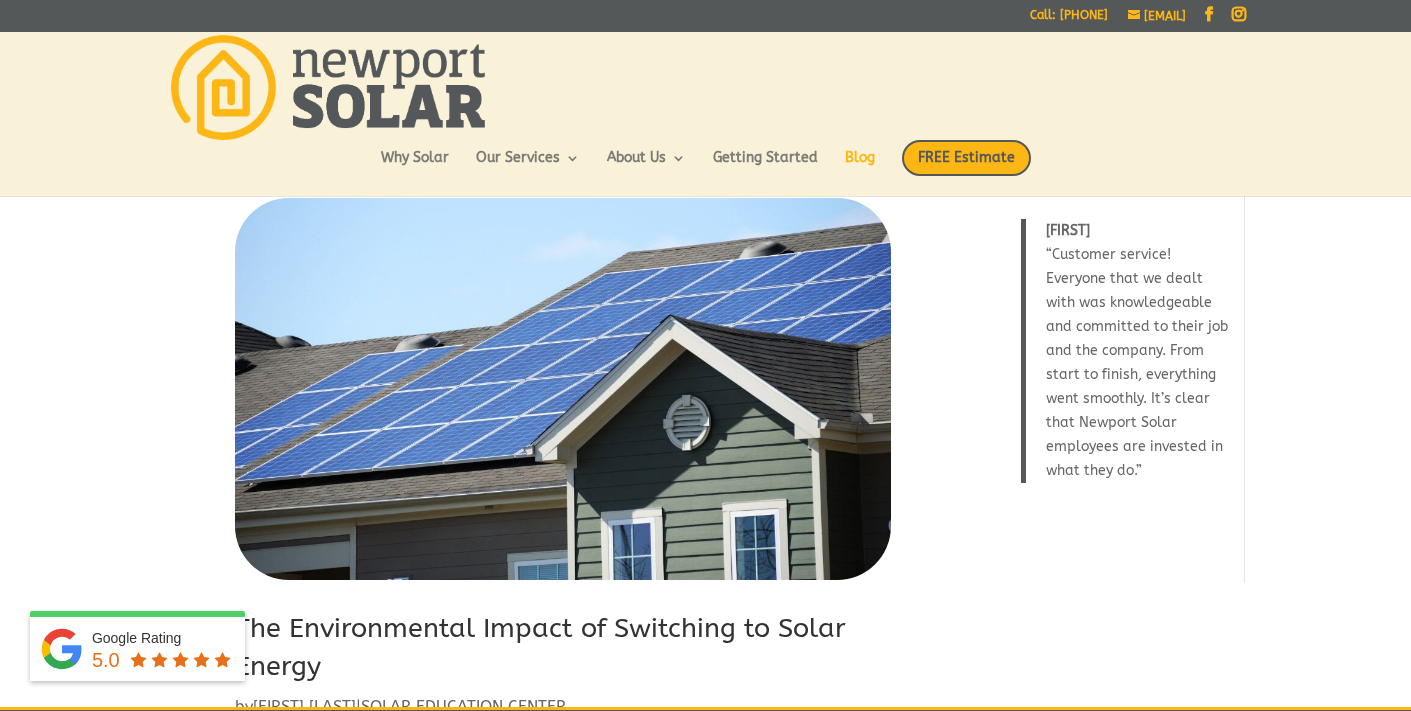 scroll, scrollTop: 1273, scrollLeft: 0, axis: vertical 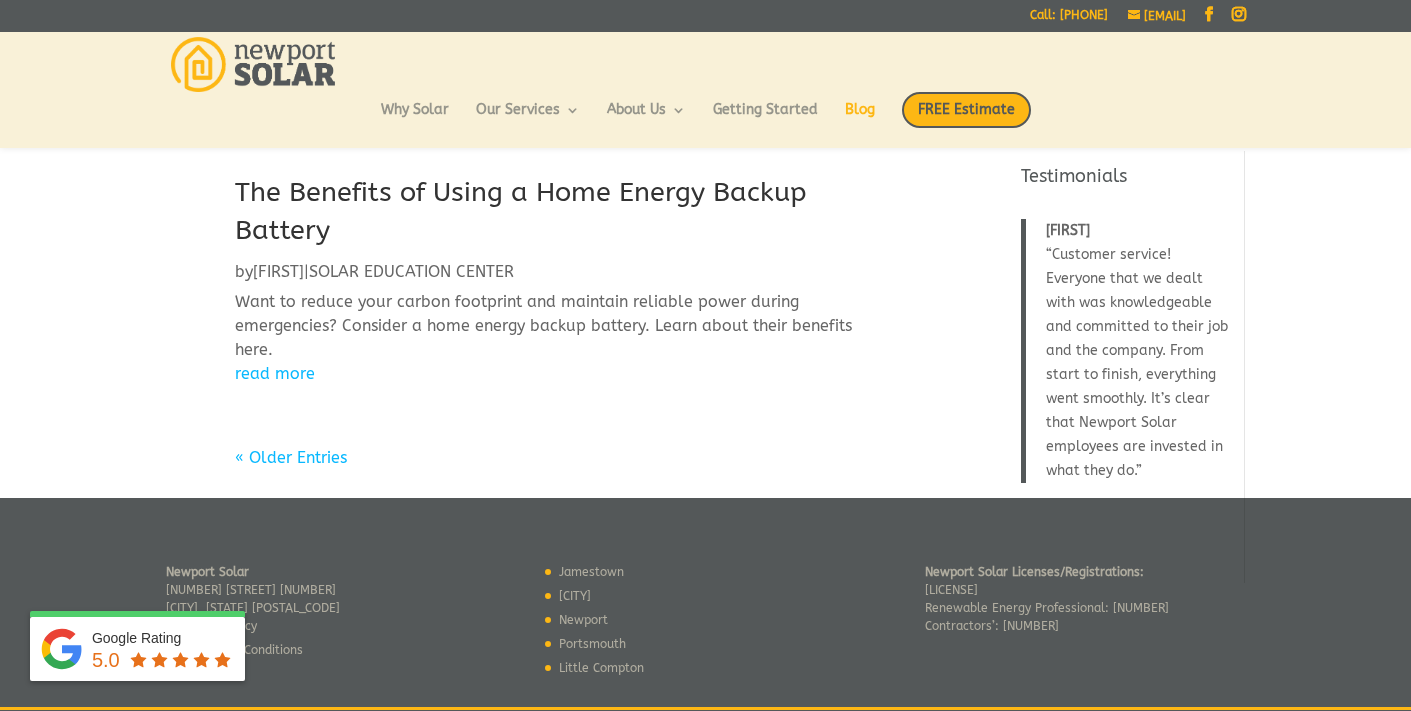 click on "read more" at bounding box center [563, 374] 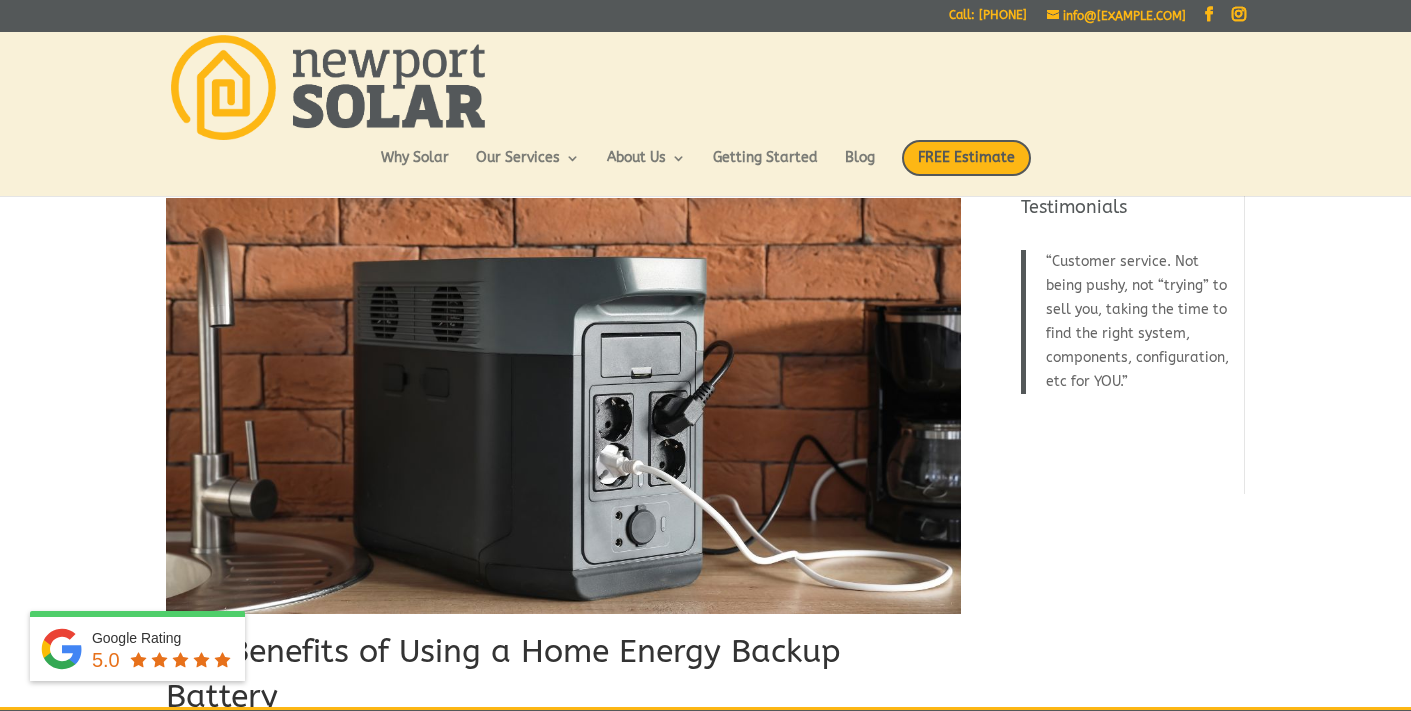 scroll, scrollTop: 0, scrollLeft: 0, axis: both 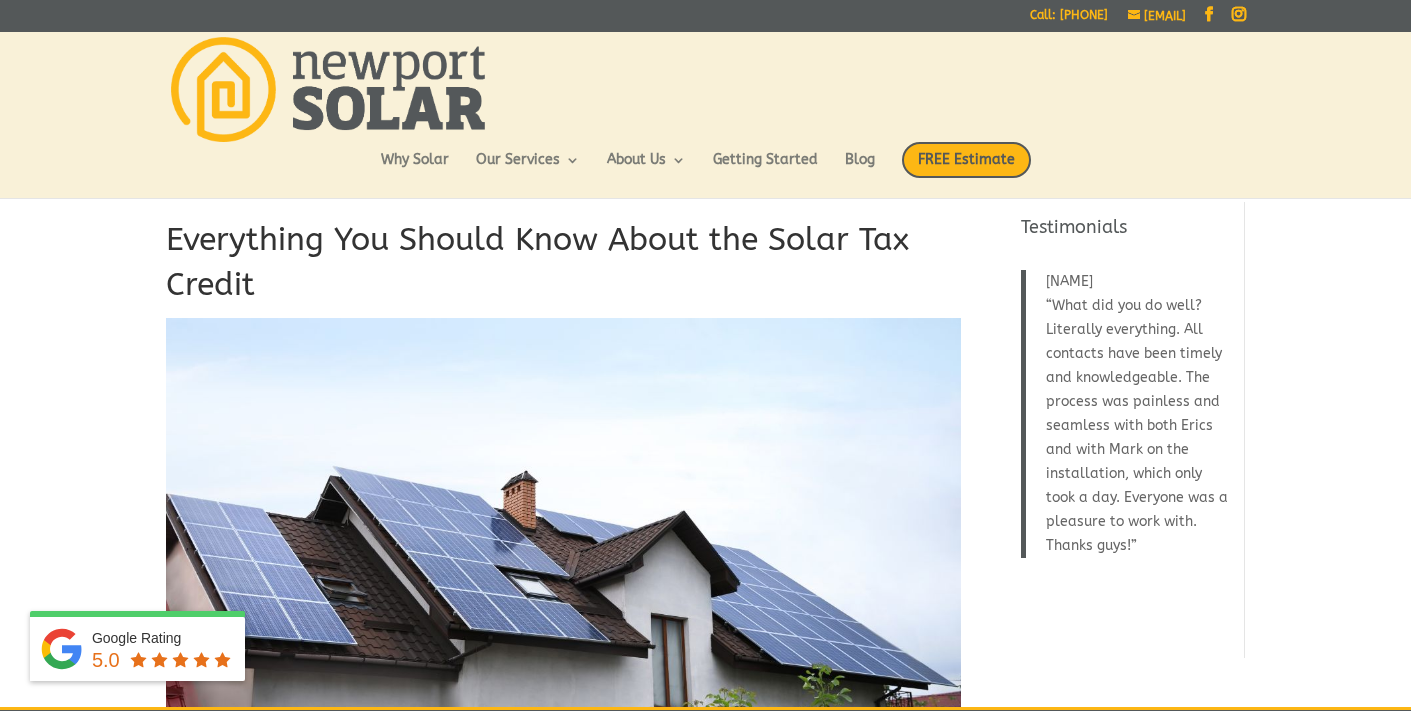 click on "Everything You Should Know About the Solar Tax Credit" at bounding box center [563, 268] 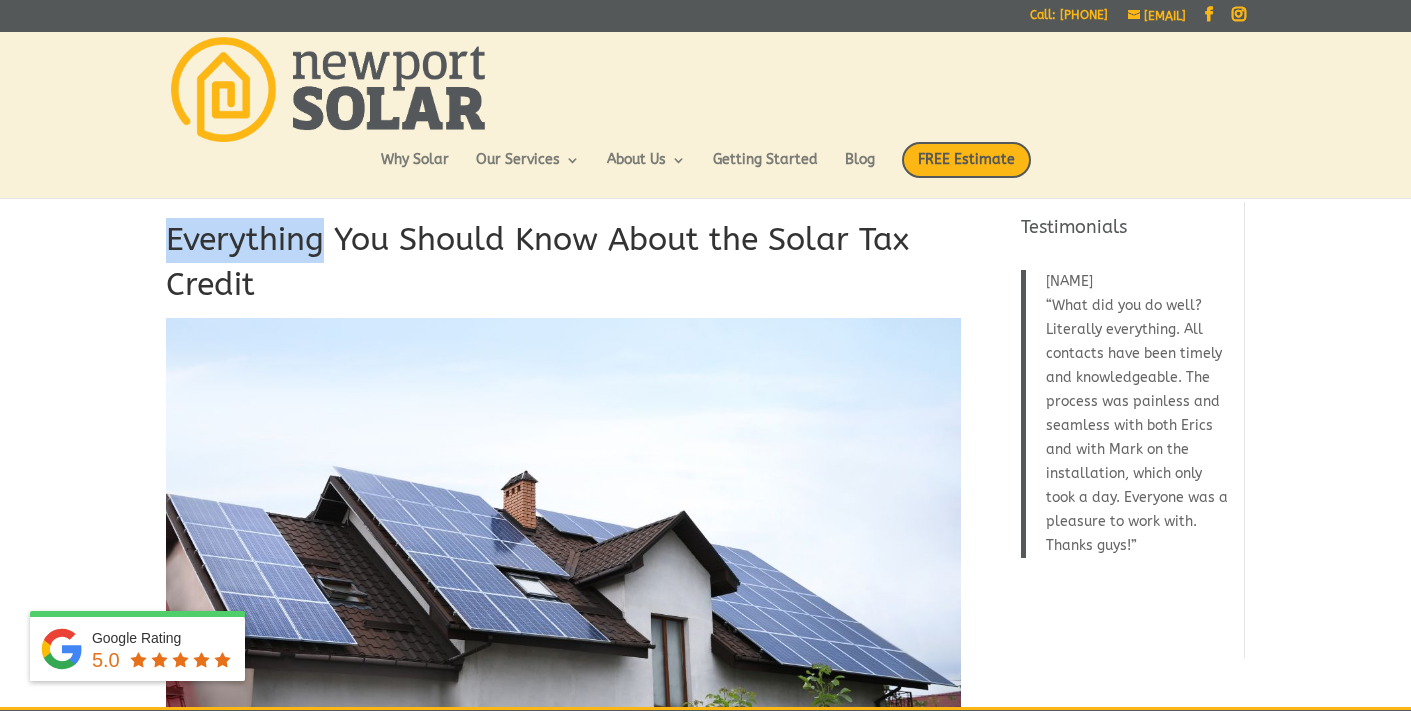 click on "Everything You Should Know About the Solar Tax Credit" at bounding box center [563, 268] 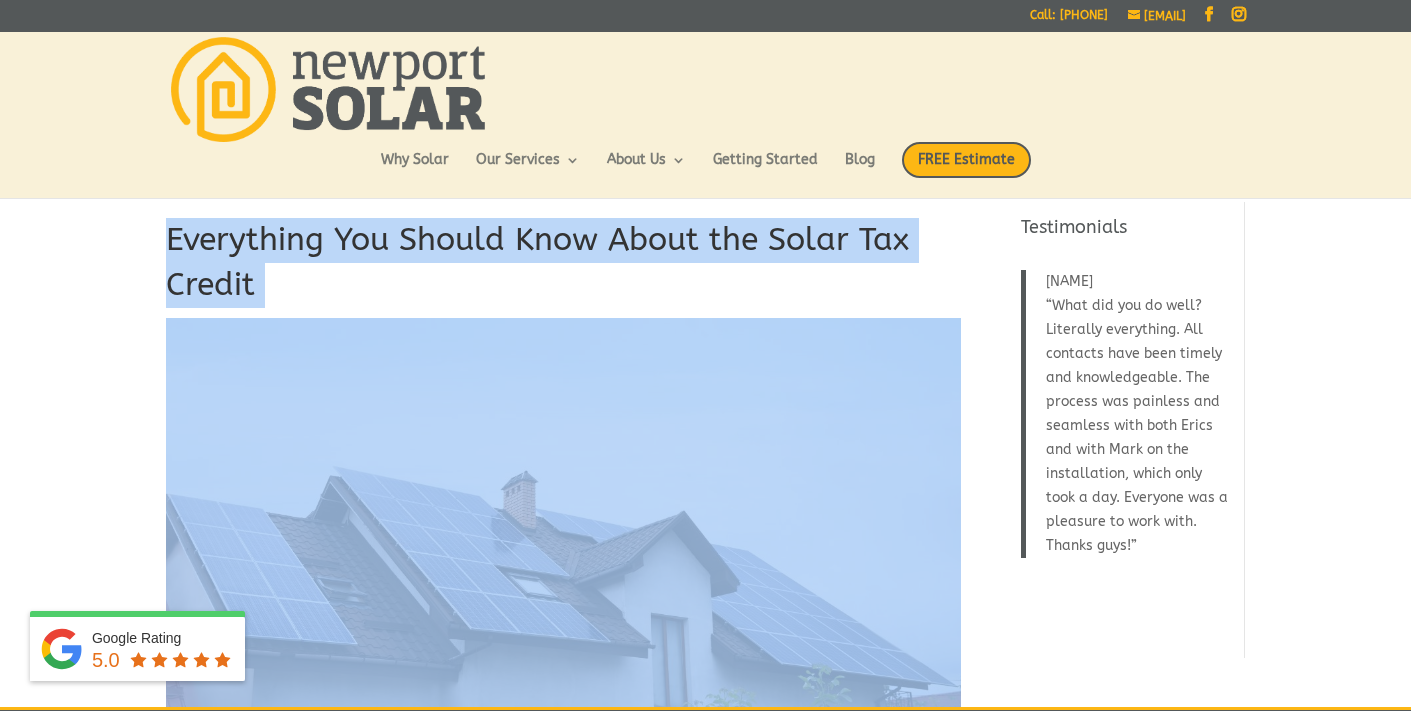 click on "Everything You Should Know About the Solar Tax Credit" at bounding box center (563, 268) 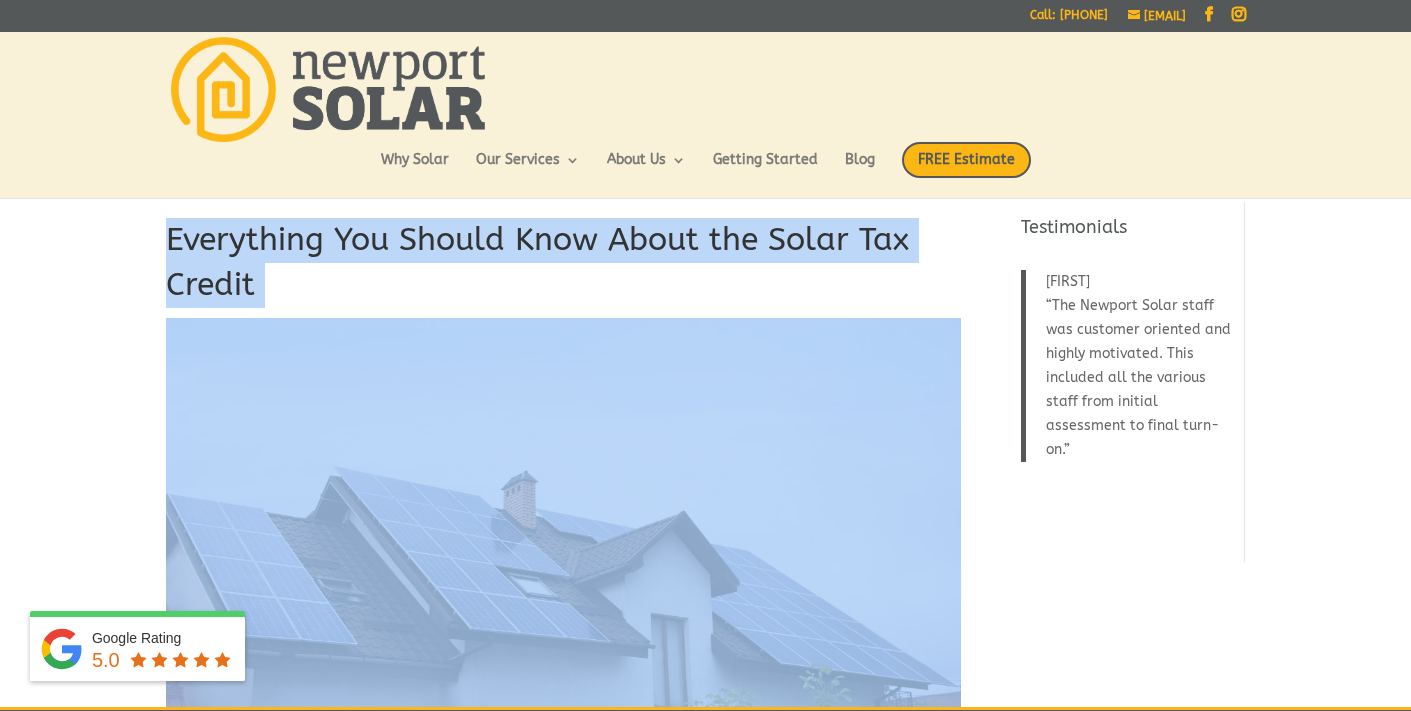 click on "Everything You Should Know About the Solar Tax Credit" at bounding box center [563, 268] 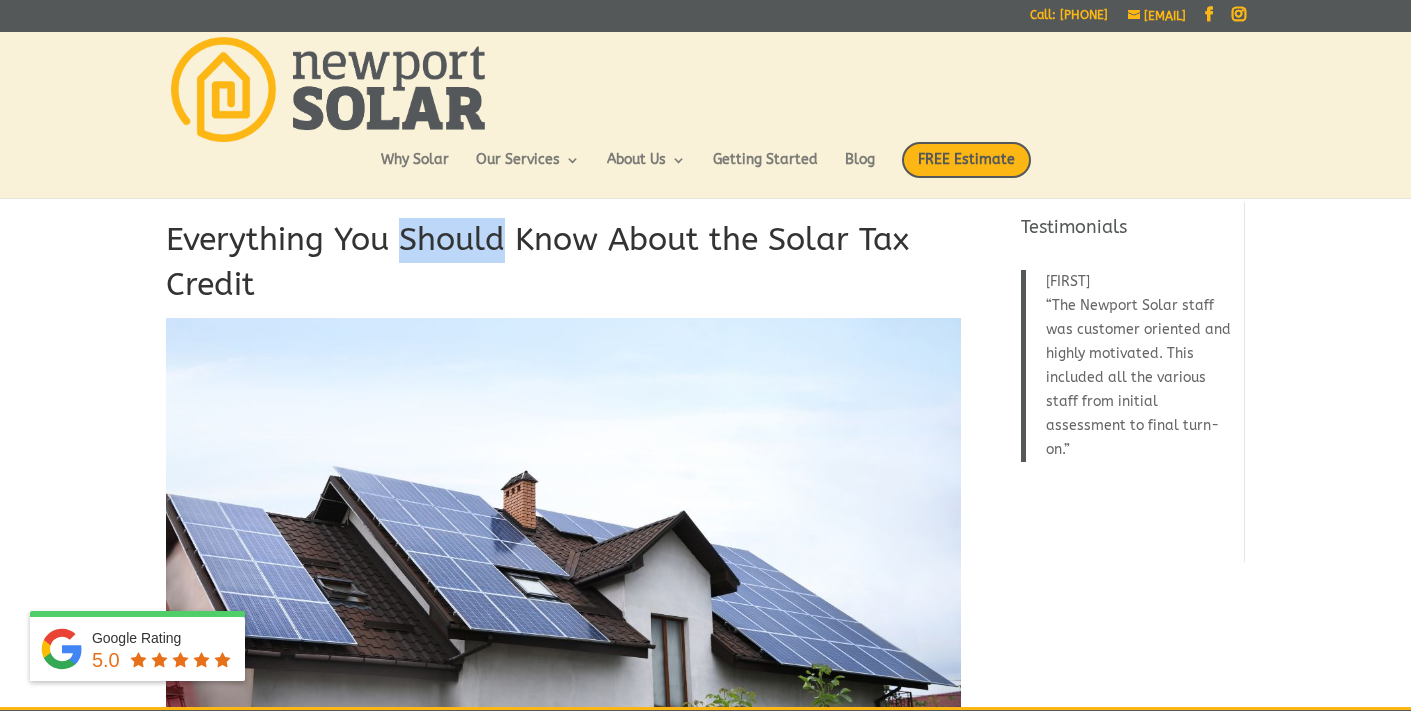 click on "Everything You Should Know About the Solar Tax Credit" at bounding box center (563, 268) 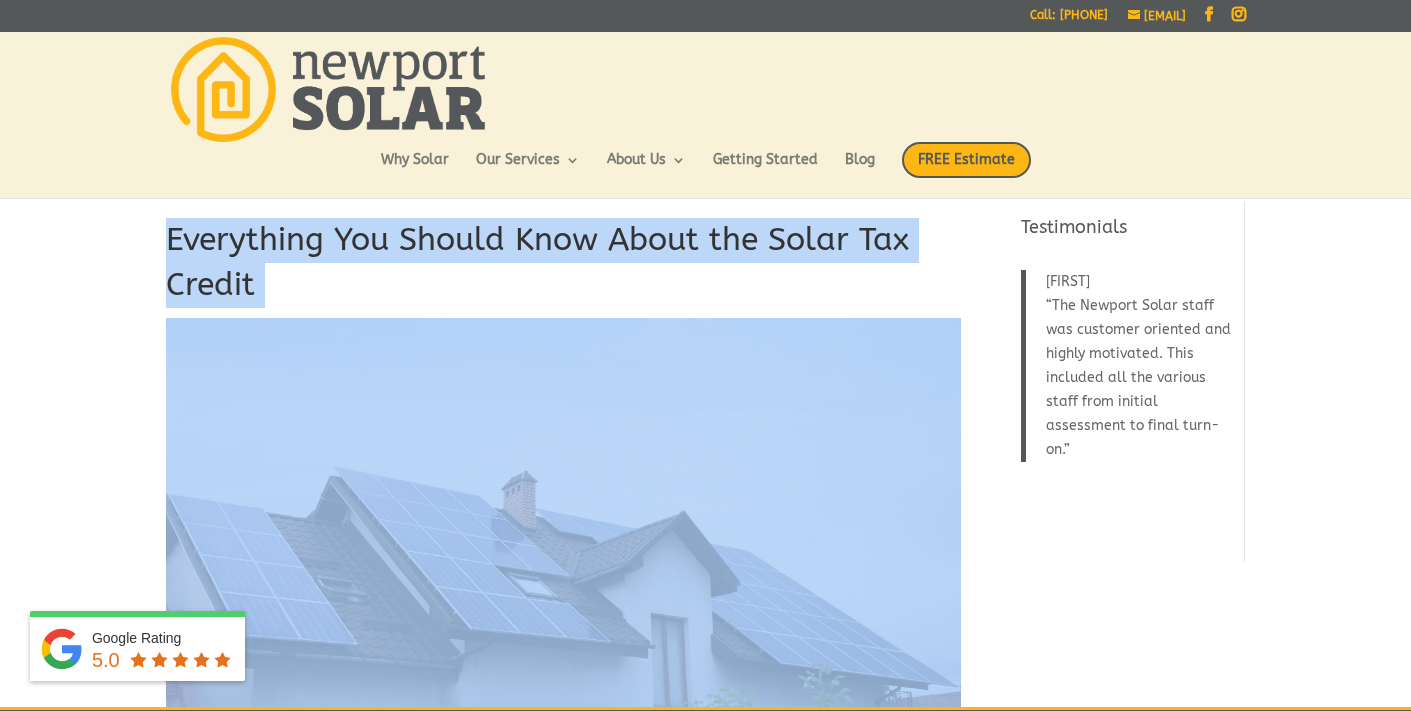click on "Everything You Should Know About the Solar Tax Credit" at bounding box center [563, 268] 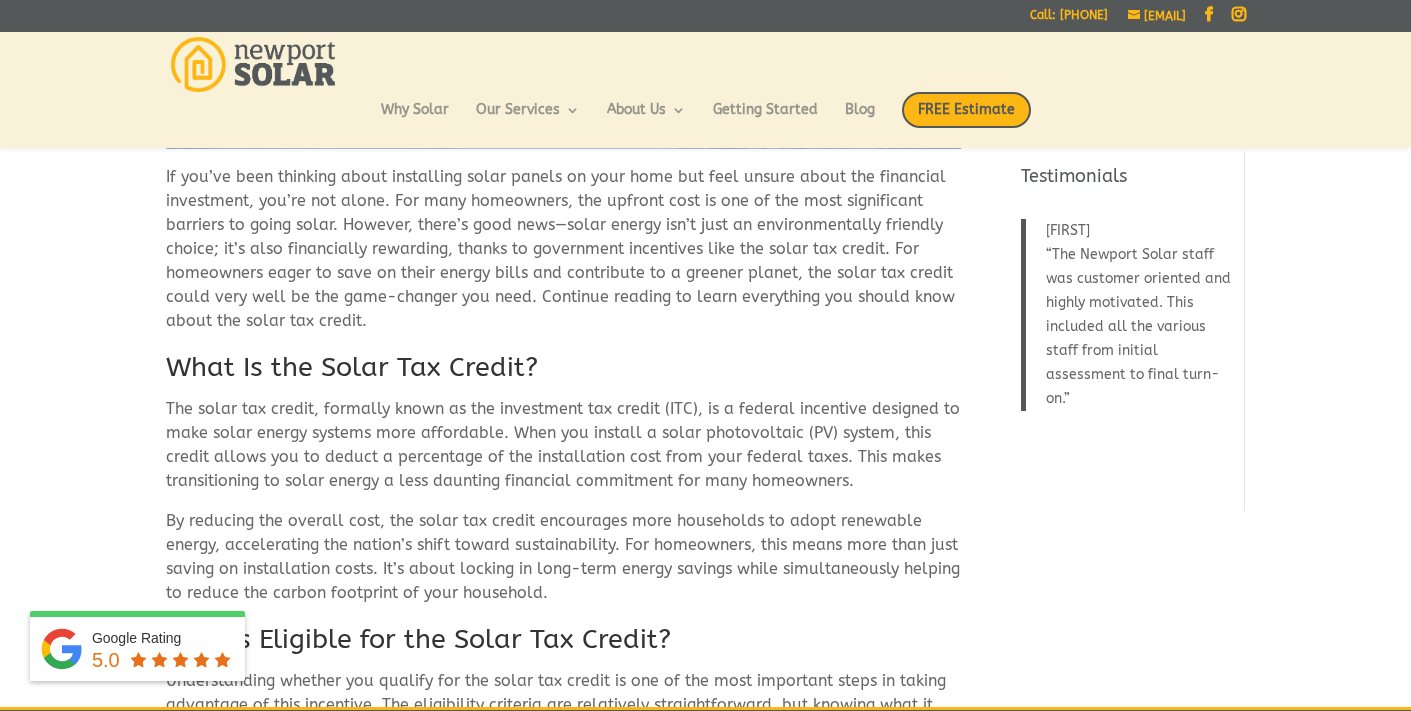 scroll, scrollTop: 539, scrollLeft: 0, axis: vertical 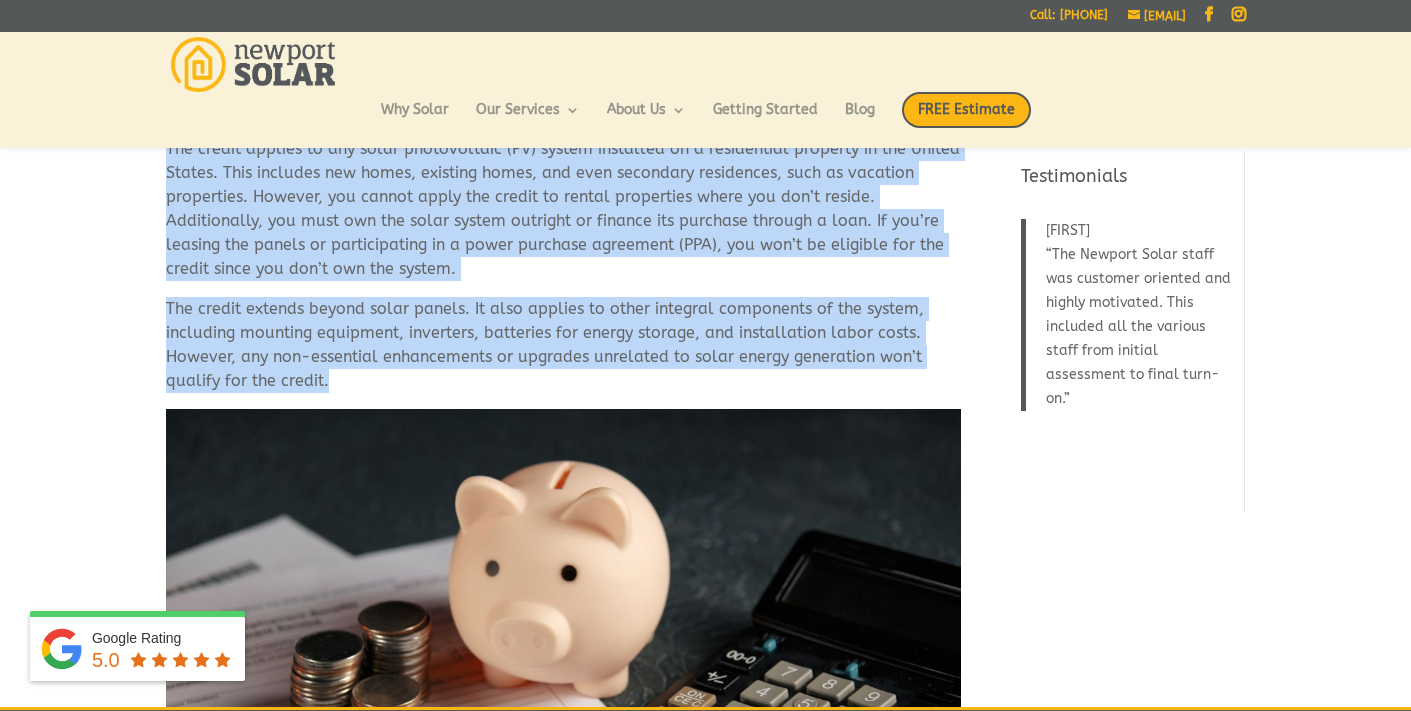 drag, startPoint x: 165, startPoint y: 171, endPoint x: 586, endPoint y: 396, distance: 477.35312 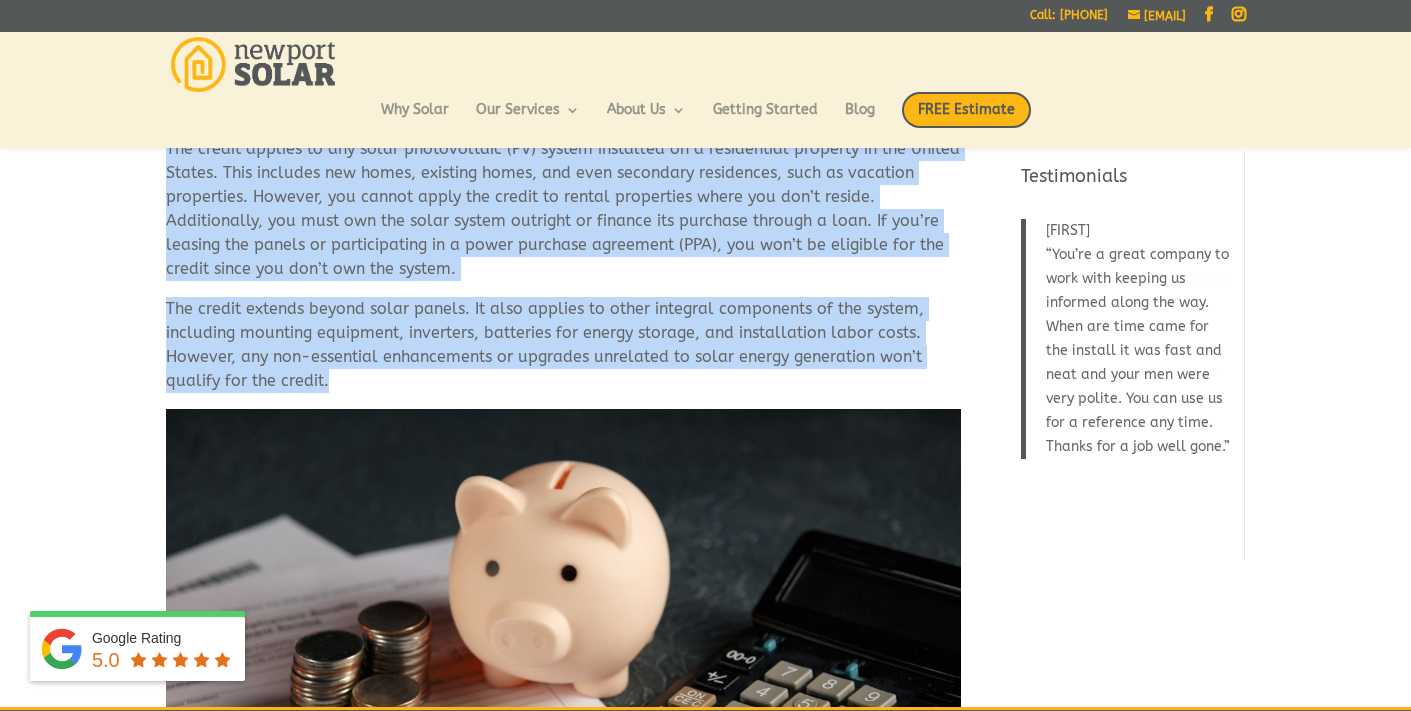 copy on "If you’ve been thinking about installing solar panels on your home but feel unsure about the financial investment, you’re not alone. For many homeowners, the upfront cost is one of the most significant barriers to going solar. However, there’s good news—solar energy isn’t just an environmentally friendly choice; it’s also financially rewarding, thanks to government incentives like the solar tax credit. For homeowners eager to save on their energy bills and contribute to a greener planet, the solar tax credit could very well be the game-changer you need. Continue reading to learn everything you should know about the solar tax credit.
What Is the Solar Tax Credit?
The solar tax credit, formally known as the investment tax credit (ITC), is a federal incentive designed to make solar energy systems more affordable. When you install a solar photovoltaic (PV) system, this credit allows you to deduct a percentage of the installation cost from your federal taxes. This makes transitioning to solar energy a less ..." 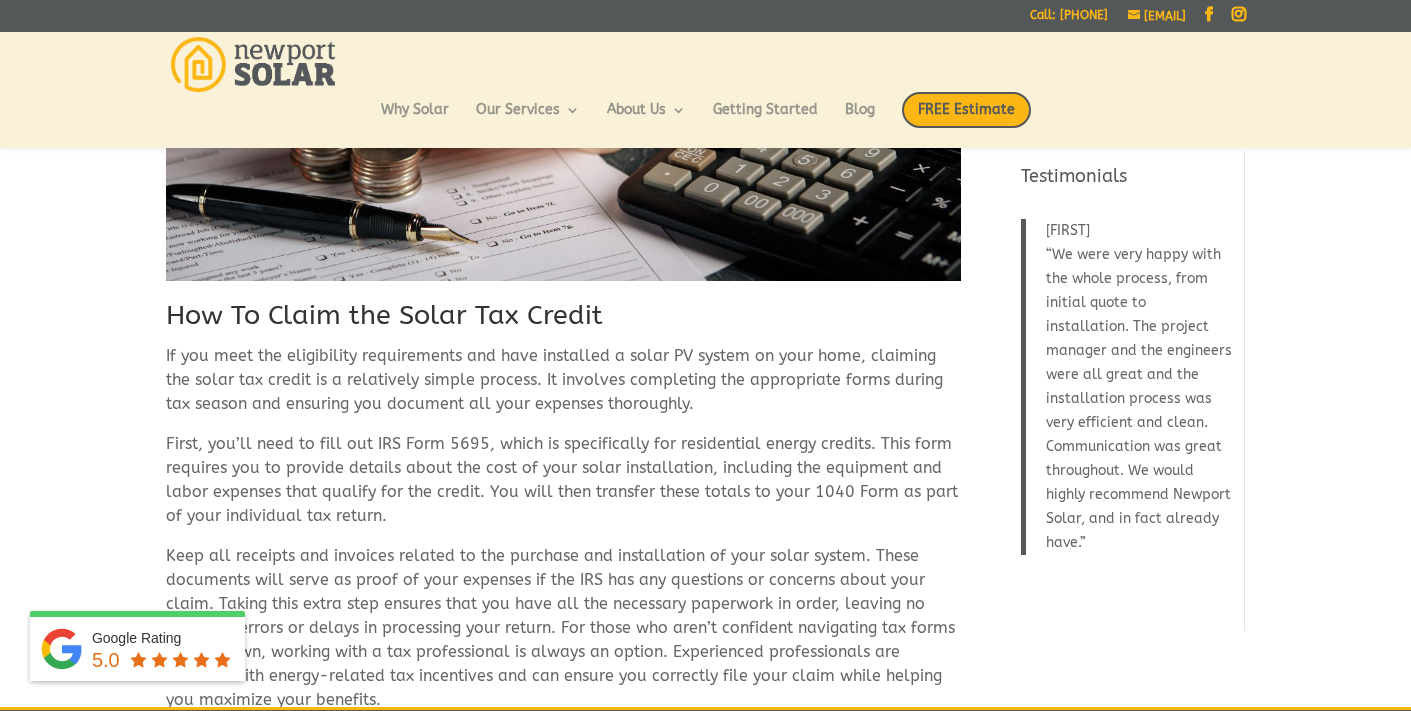 scroll, scrollTop: 1683, scrollLeft: 0, axis: vertical 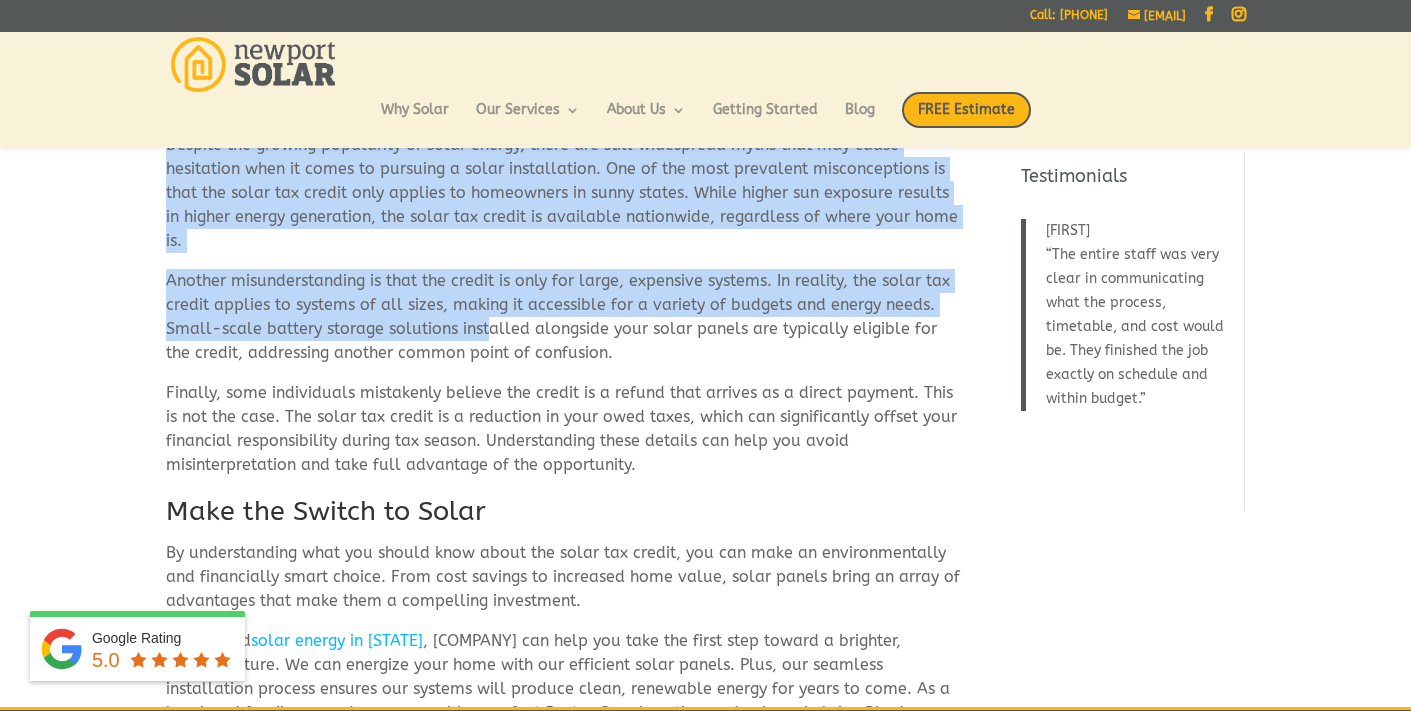 drag, startPoint x: 167, startPoint y: 326, endPoint x: 486, endPoint y: 324, distance: 319.00626 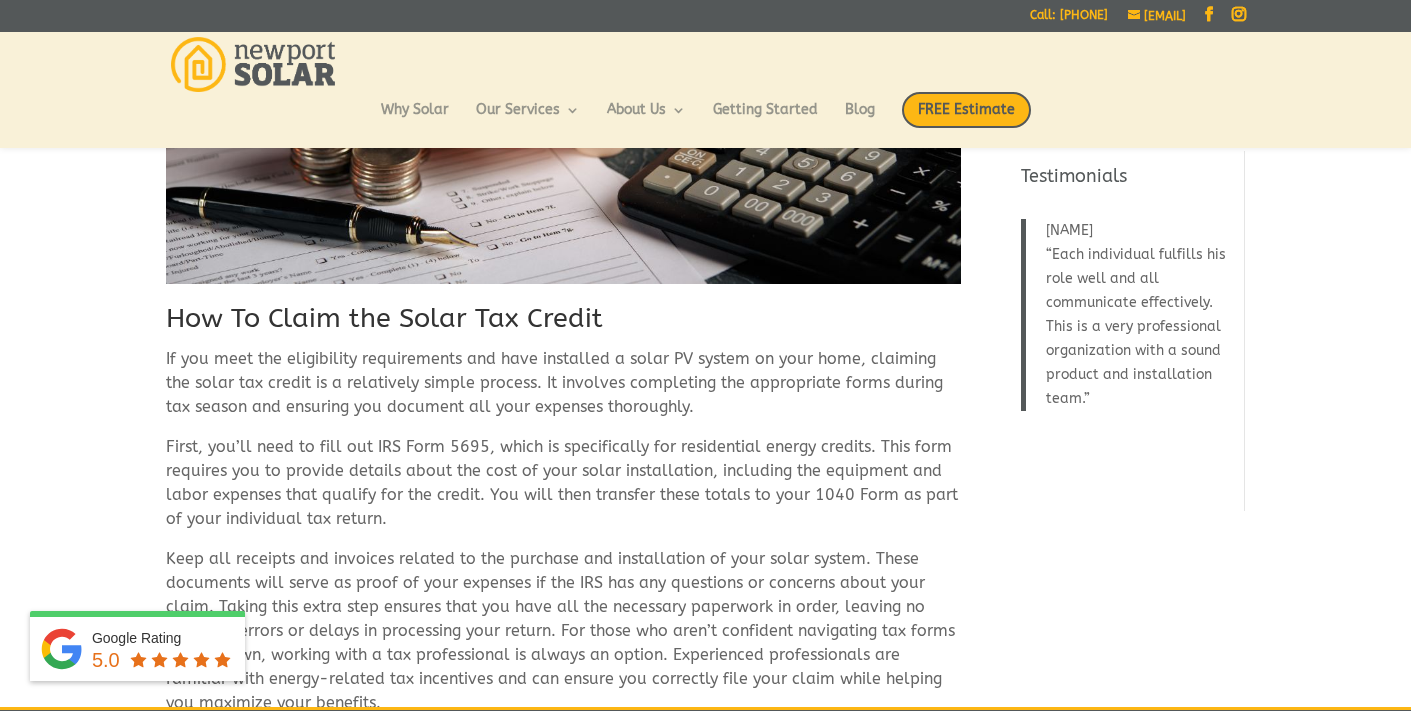 scroll, scrollTop: 1683, scrollLeft: 0, axis: vertical 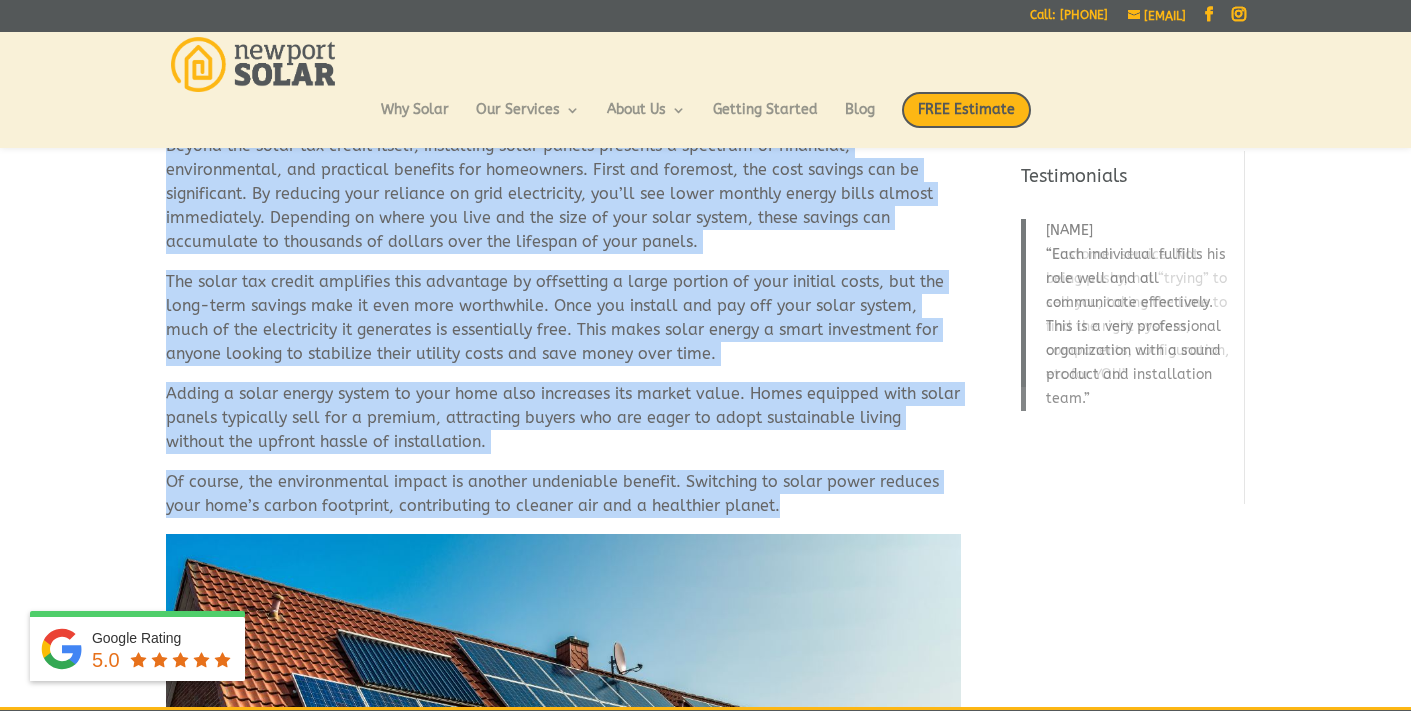 drag, startPoint x: 170, startPoint y: 327, endPoint x: 803, endPoint y: 501, distance: 656.47925 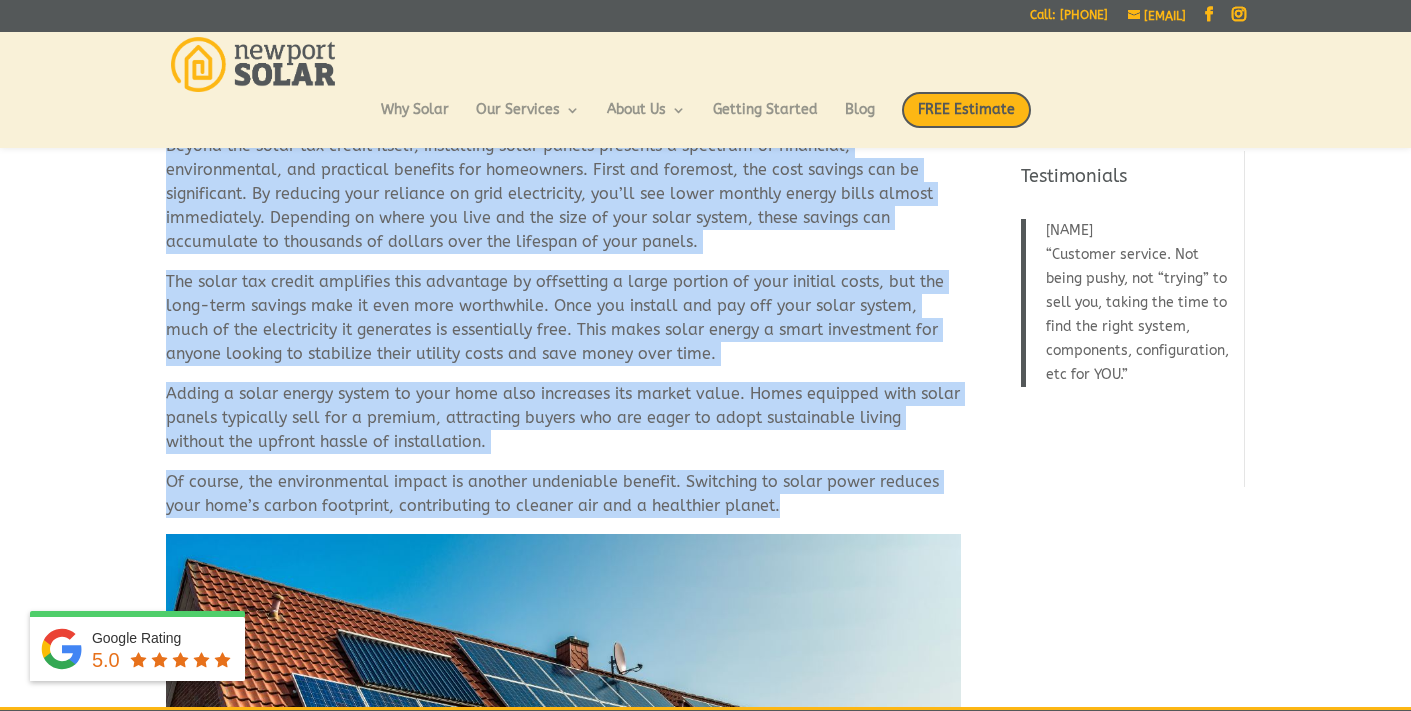 copy on "How To Claim the Solar Tax Credit
If you meet the eligibility requirements and have installed a solar PV system on your home, claiming the solar tax credit is a relatively simple process. It involves completing the appropriate forms during tax season and ensuring you document all your expenses thoroughly.
First, you’ll need to fill out IRS Form 5695, which is specifically for residential energy credits. This form requires you to provide details about the cost of your solar installation, including the equipment and labor expenses that qualify for the credit. You will then transfer these totals to your 1040 Form as part of your individual tax return.
Keep all receipts and invoices related to the purchase and installation of your solar system. These documents will serve as proof of your expenses if the IRS has any questions or concerns about your claim. Taking this extra step ensures that you have all the necessary paperwork in order, leaving no room for errors or delays in processing your return. For t..." 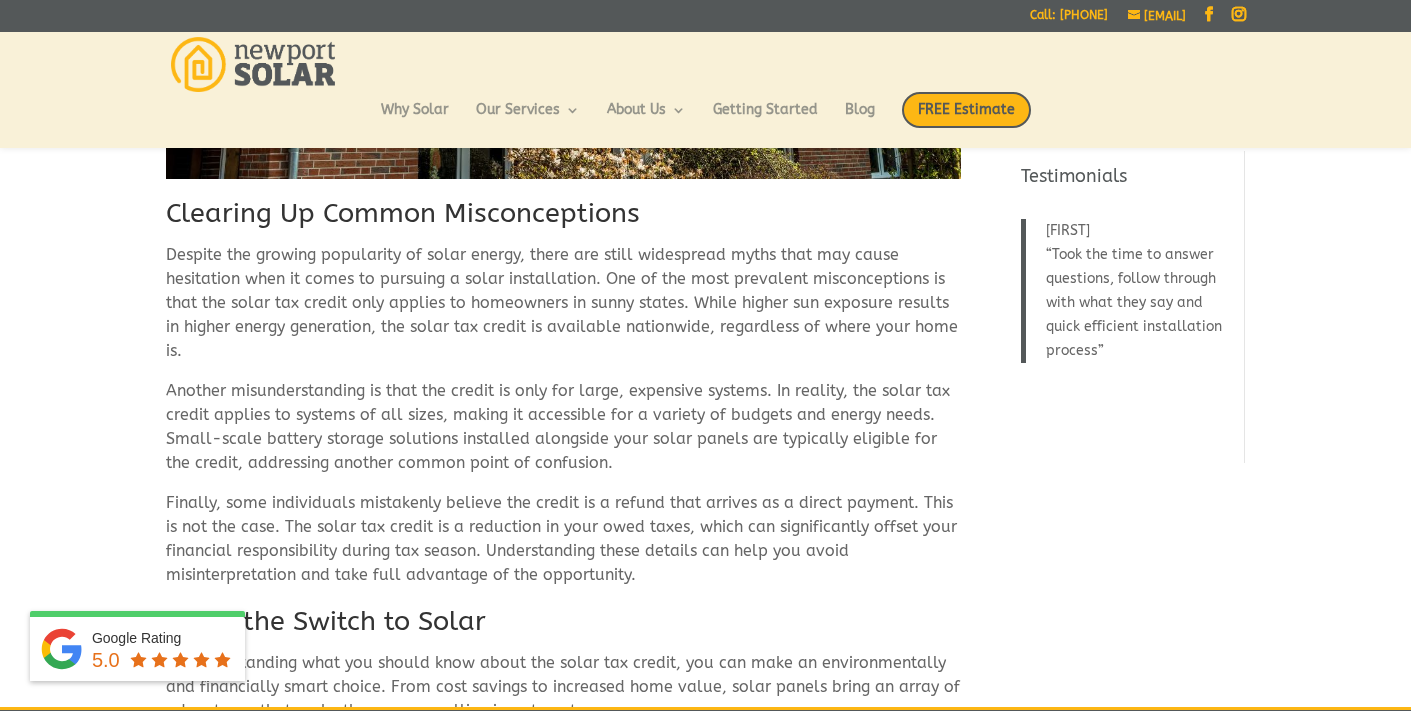 scroll, scrollTop: 3133, scrollLeft: 0, axis: vertical 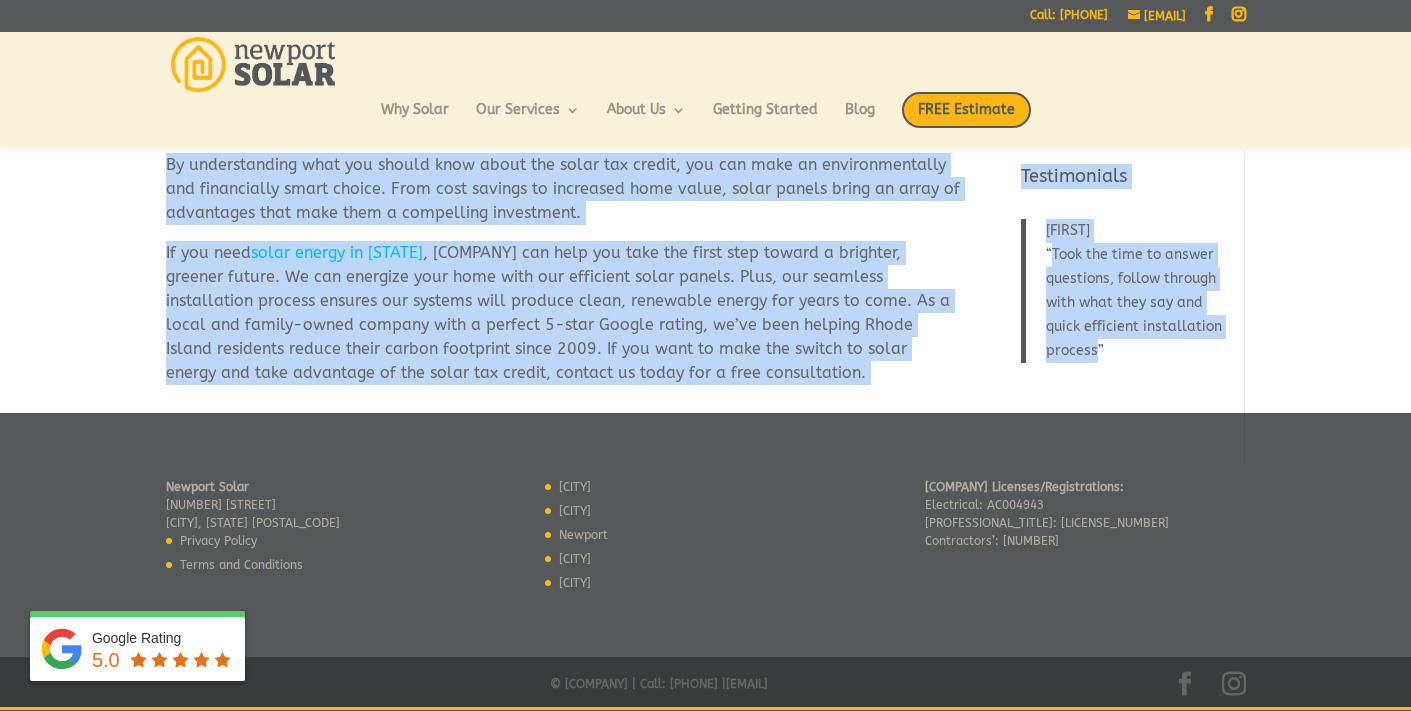 drag, startPoint x: 169, startPoint y: 193, endPoint x: 667, endPoint y: 388, distance: 534.8168 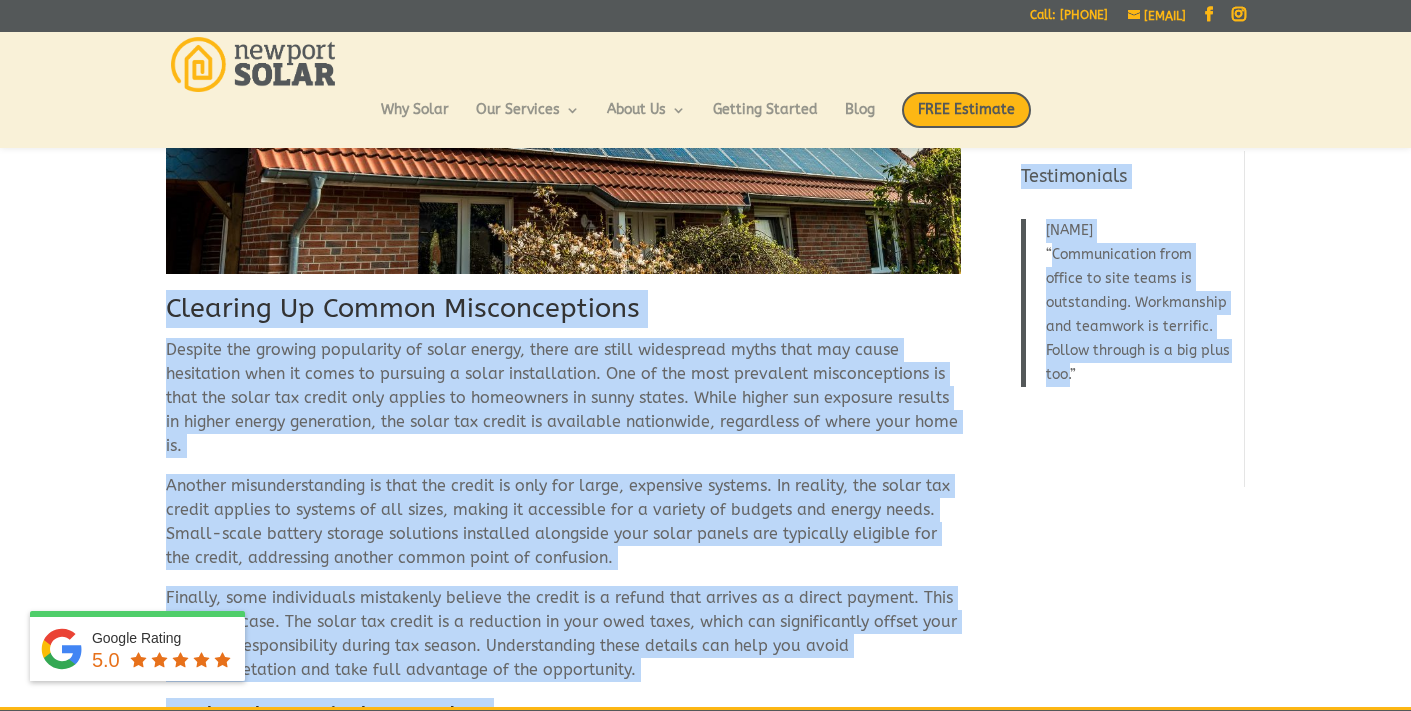 scroll, scrollTop: 3066, scrollLeft: 0, axis: vertical 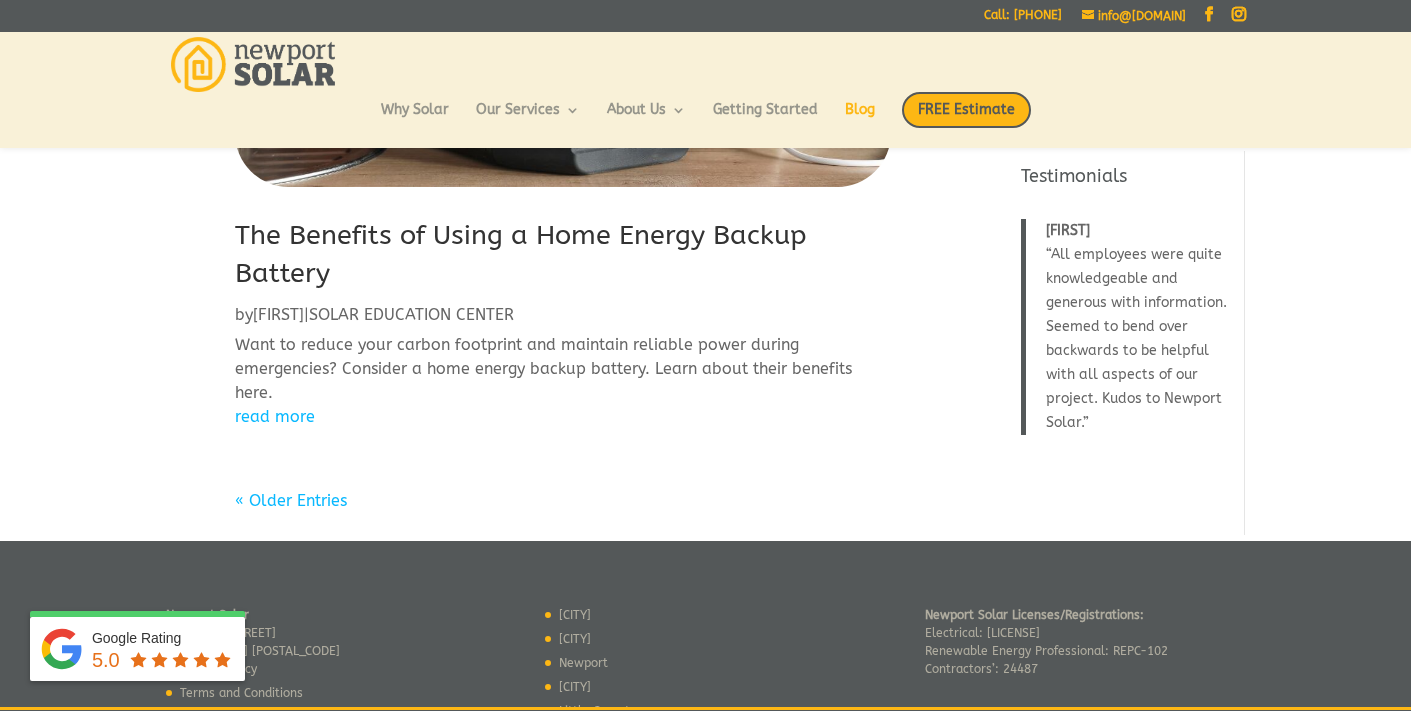 click on "« Older Entries" at bounding box center (291, 500) 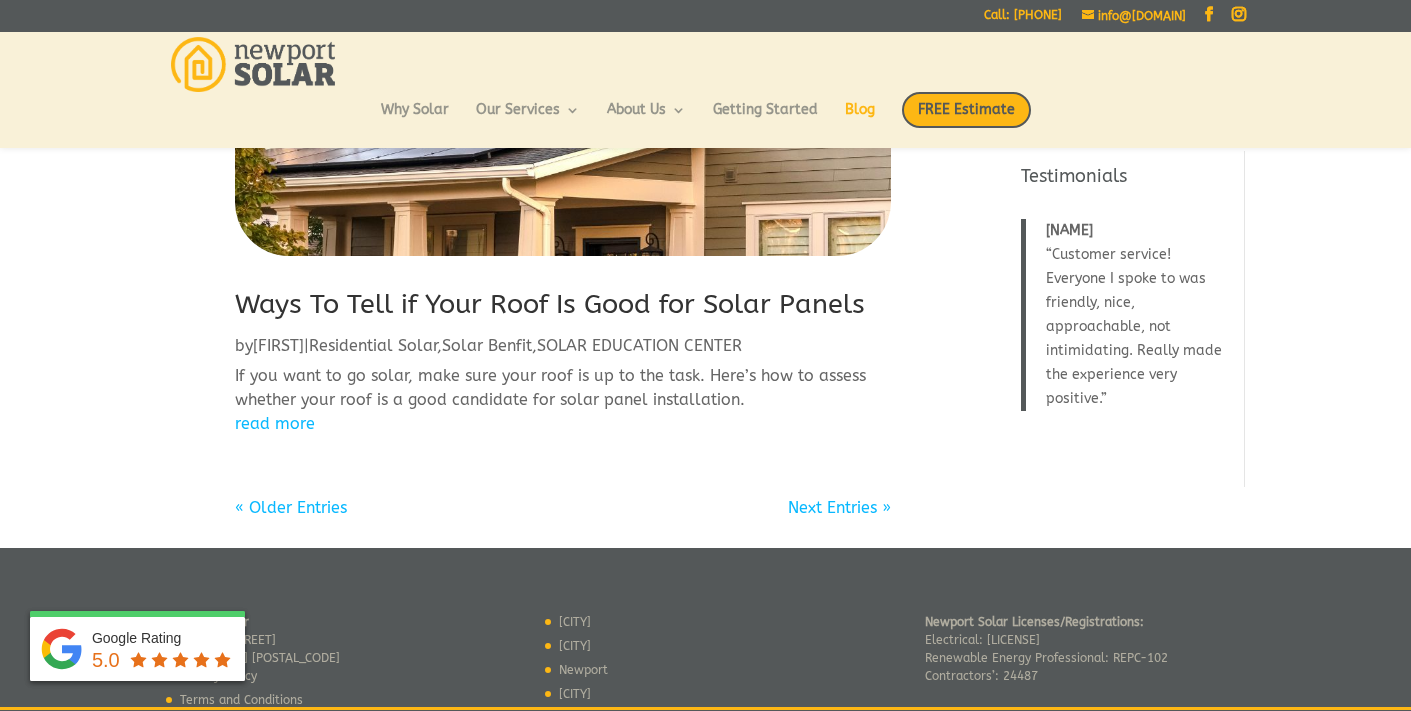 scroll, scrollTop: 2457, scrollLeft: 0, axis: vertical 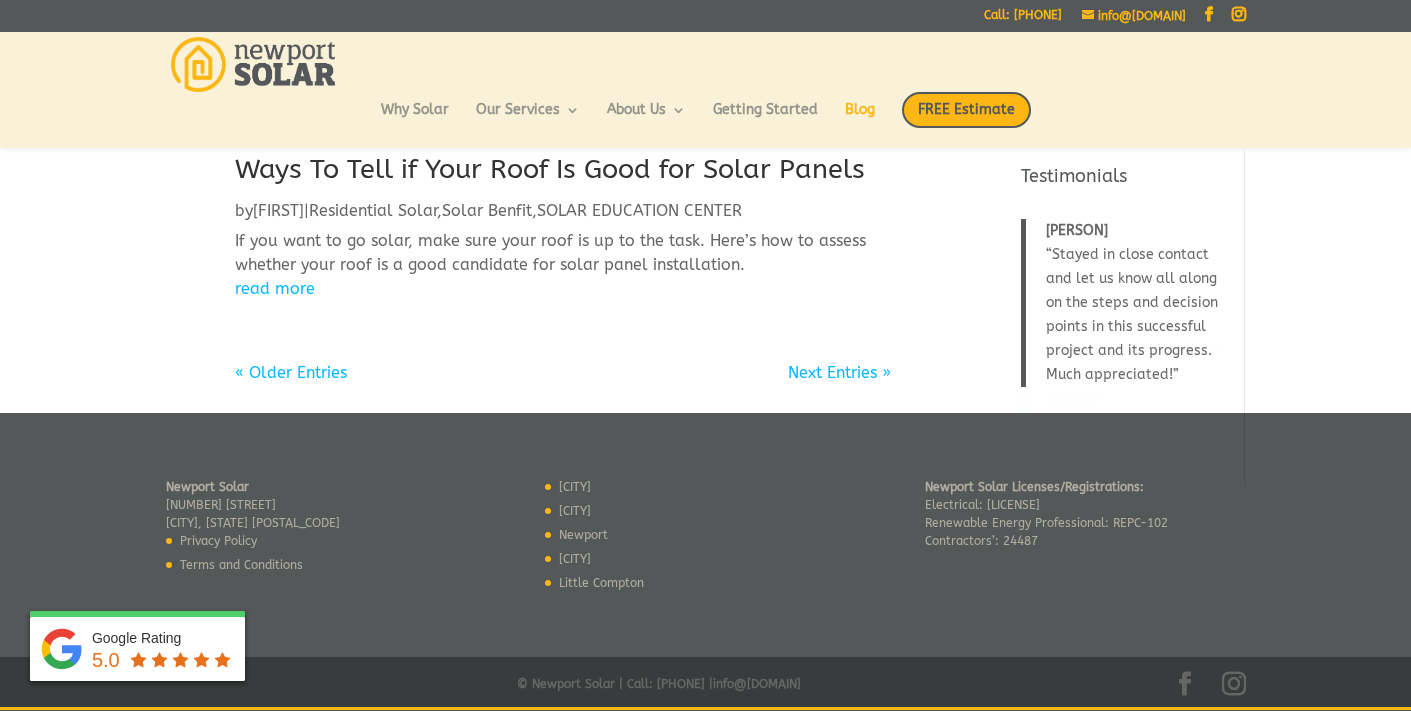 click on "« Older Entries" at bounding box center (291, 372) 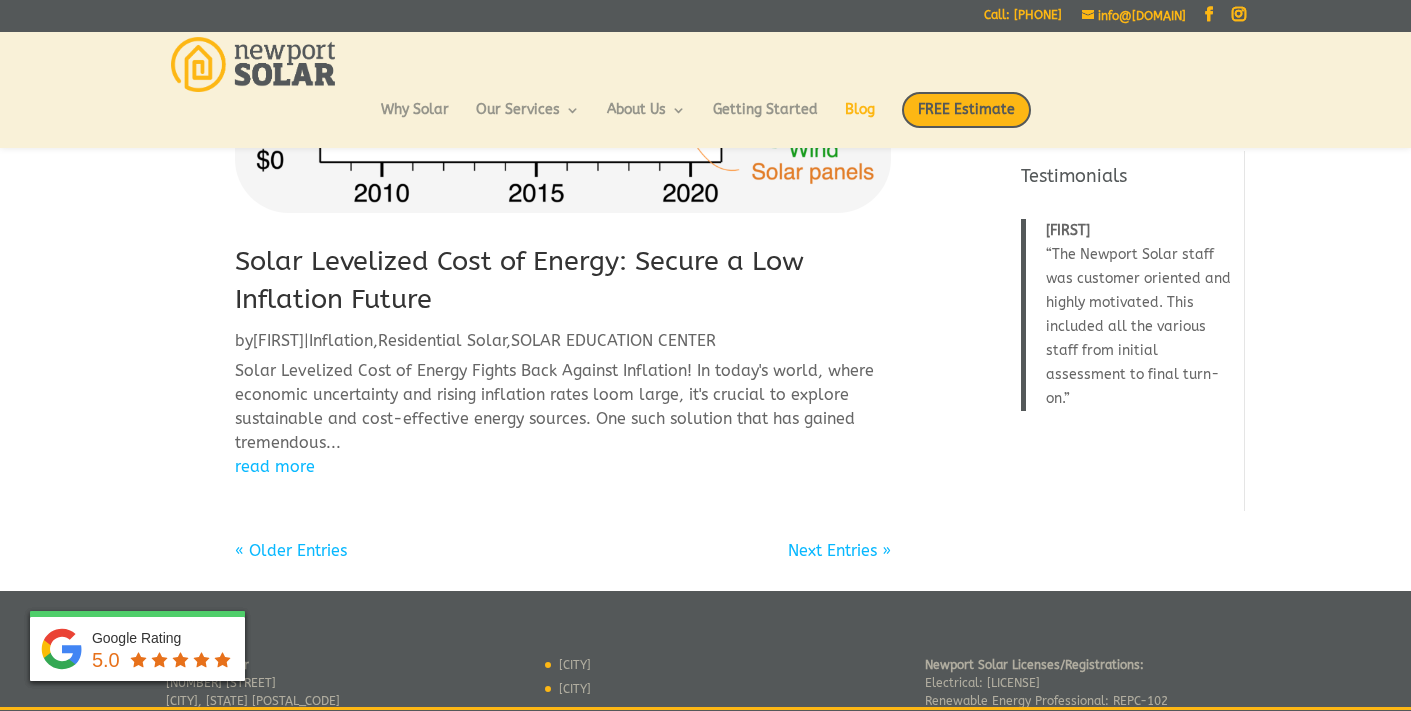 scroll, scrollTop: 2736, scrollLeft: 0, axis: vertical 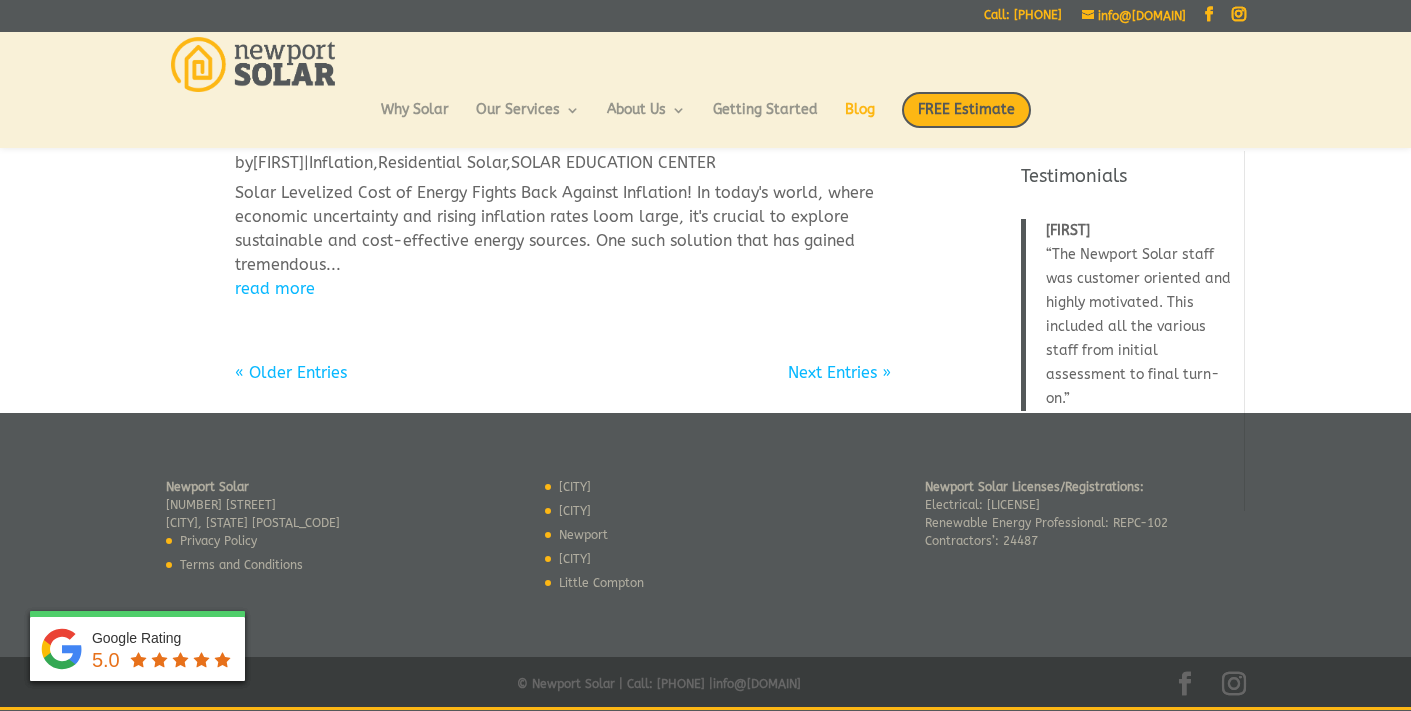click on "« Older Entries" at bounding box center (291, 372) 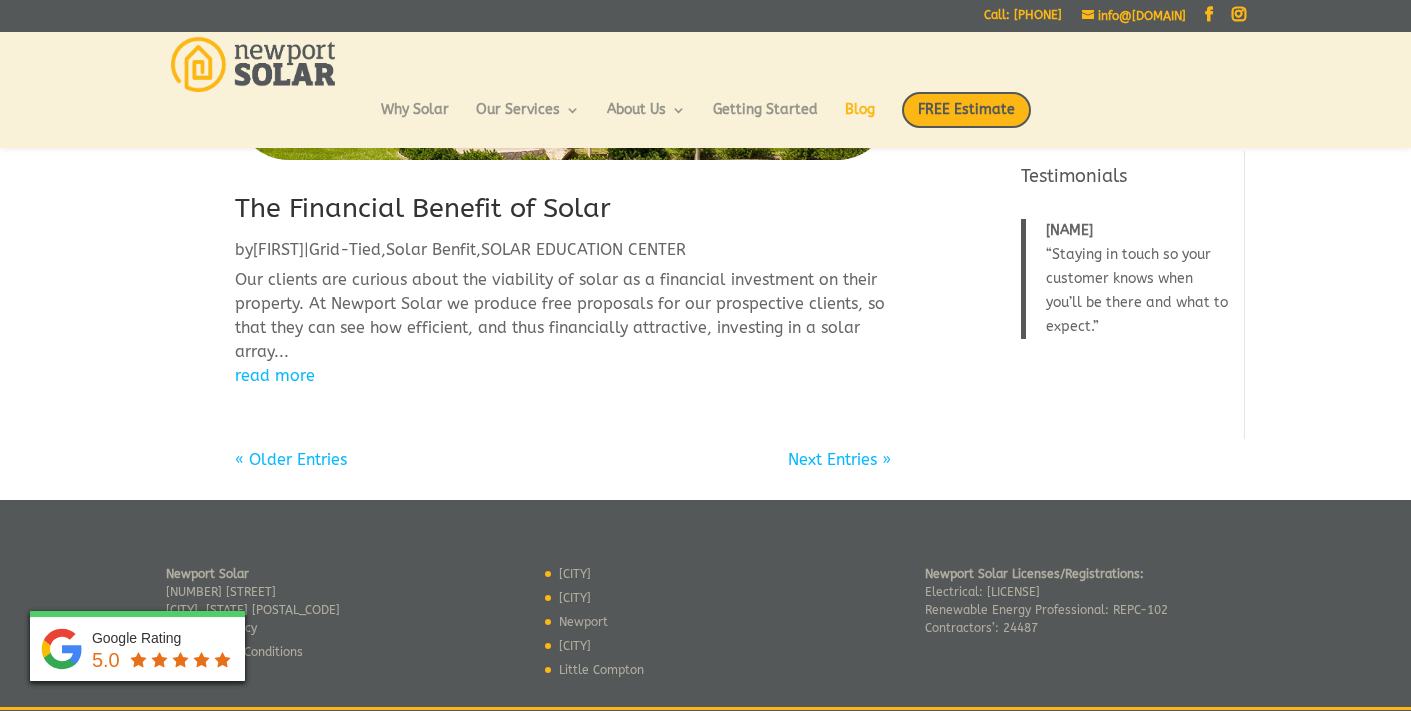 scroll, scrollTop: 2427, scrollLeft: 0, axis: vertical 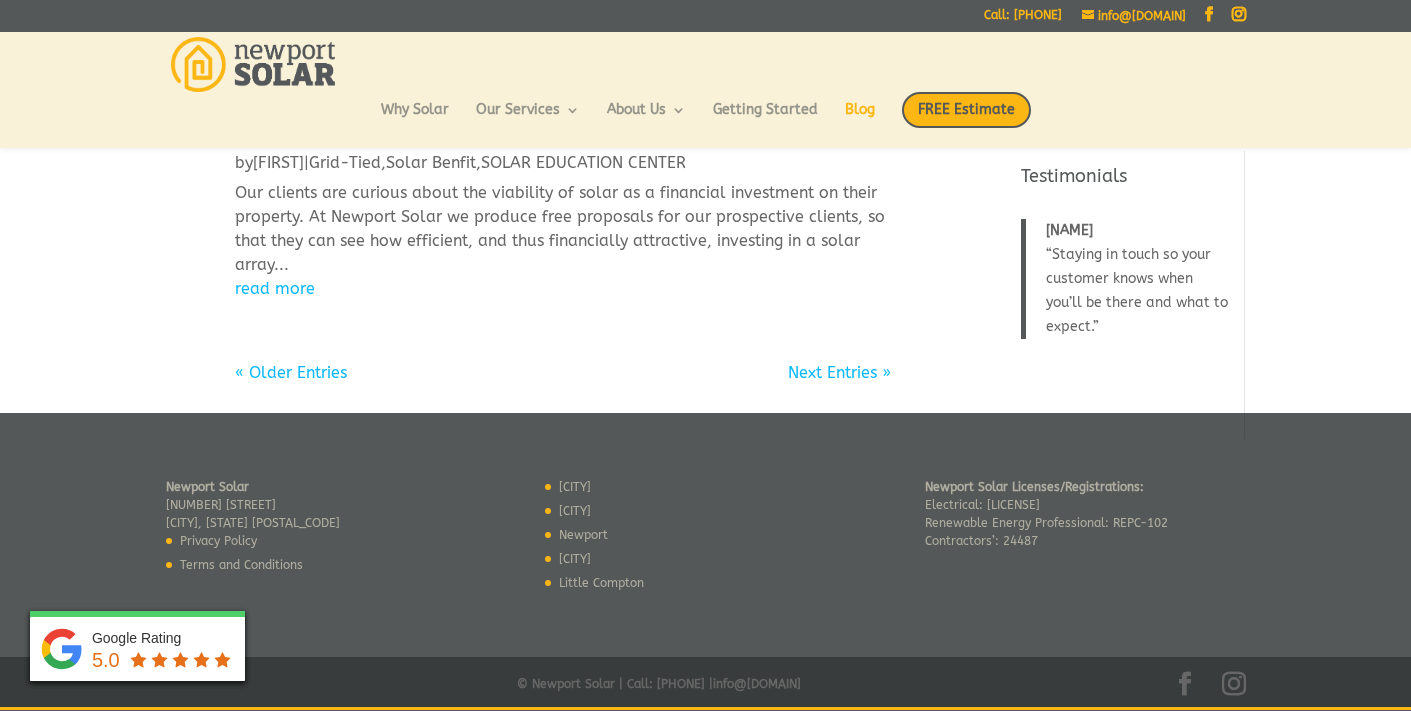 click on "« Older Entries" at bounding box center [291, 372] 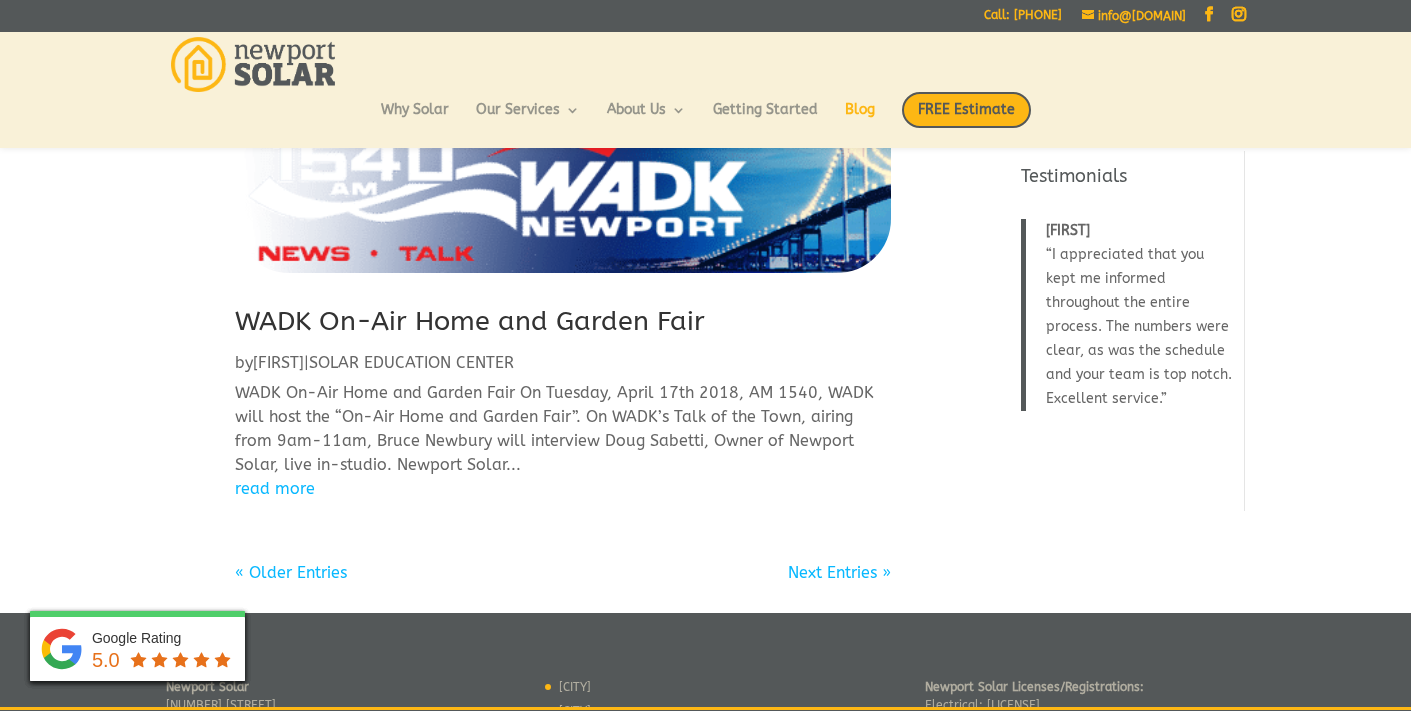 scroll, scrollTop: 2161, scrollLeft: 0, axis: vertical 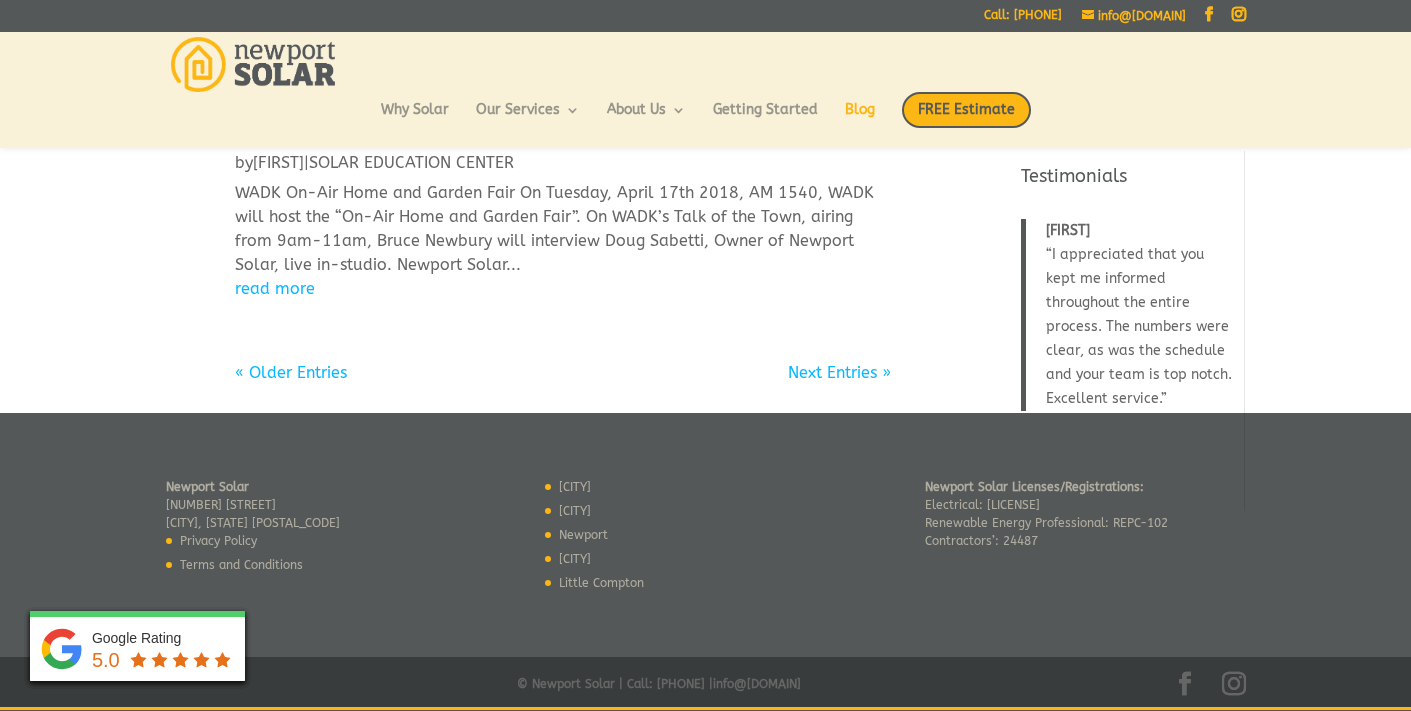click on "« Older Entries" at bounding box center (291, 372) 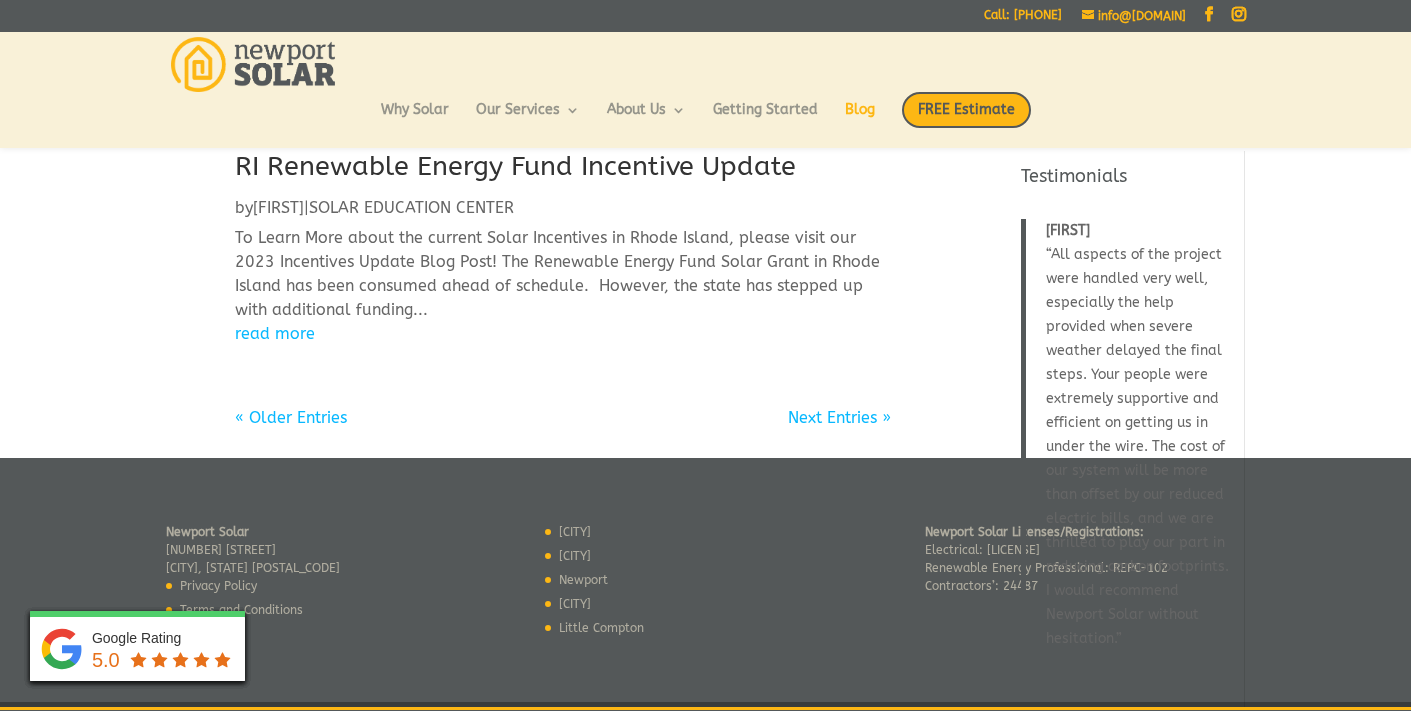 scroll, scrollTop: 2175, scrollLeft: 0, axis: vertical 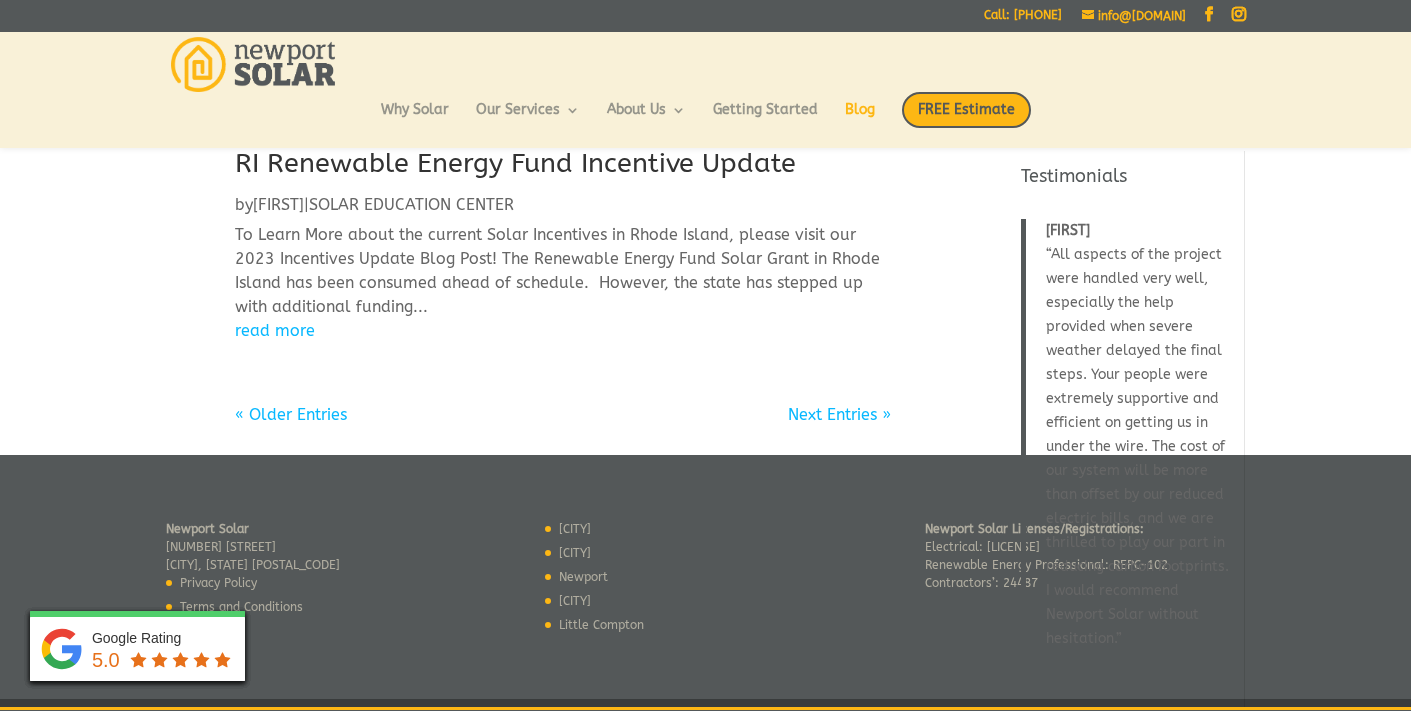 click on "« Older Entries" at bounding box center (291, 414) 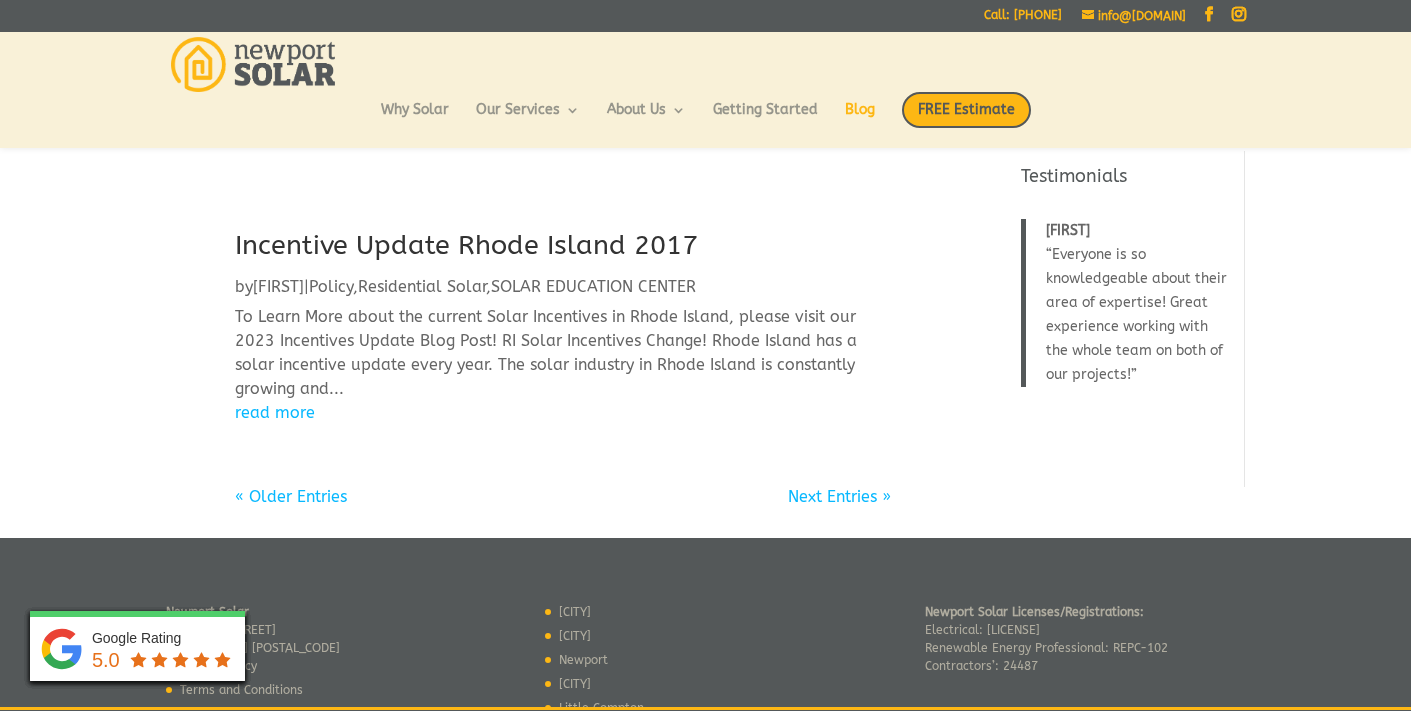 scroll, scrollTop: 2416, scrollLeft: 0, axis: vertical 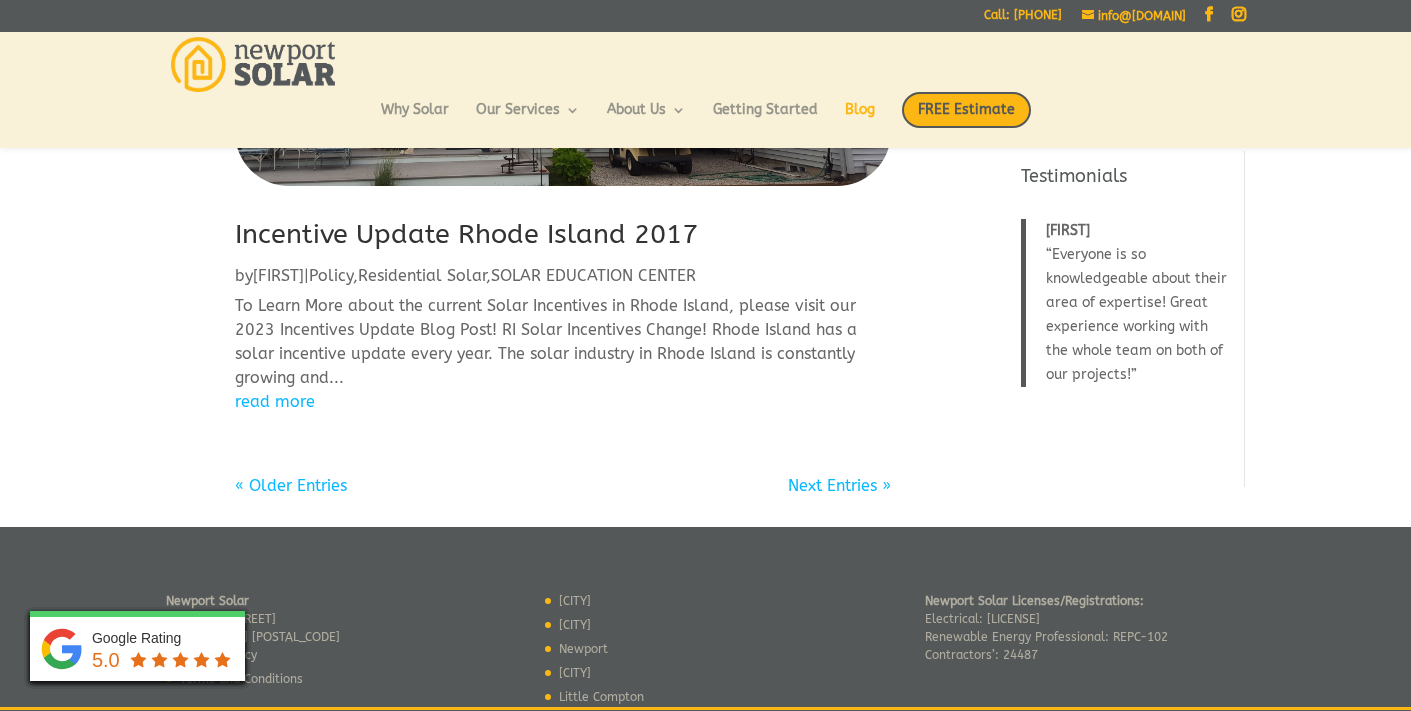click on "« Older Entries" at bounding box center [291, 485] 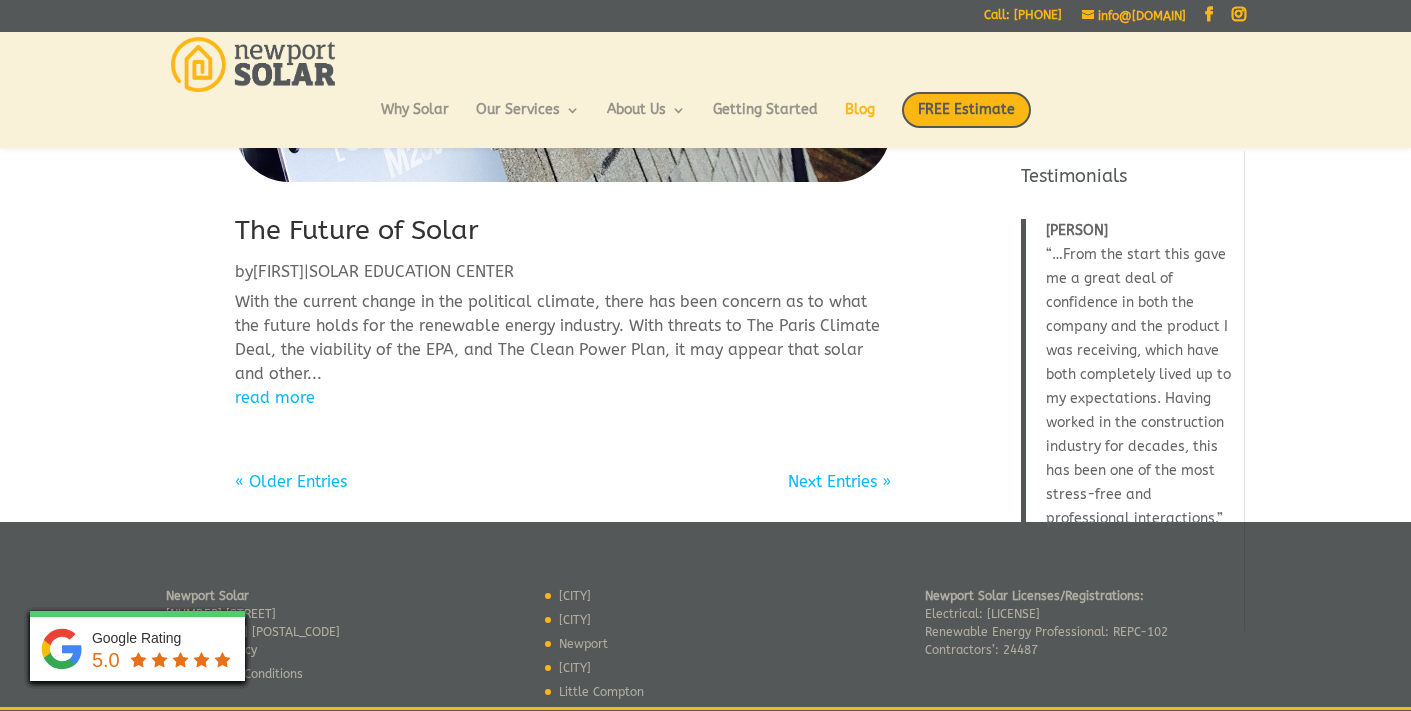 scroll, scrollTop: 2123, scrollLeft: 0, axis: vertical 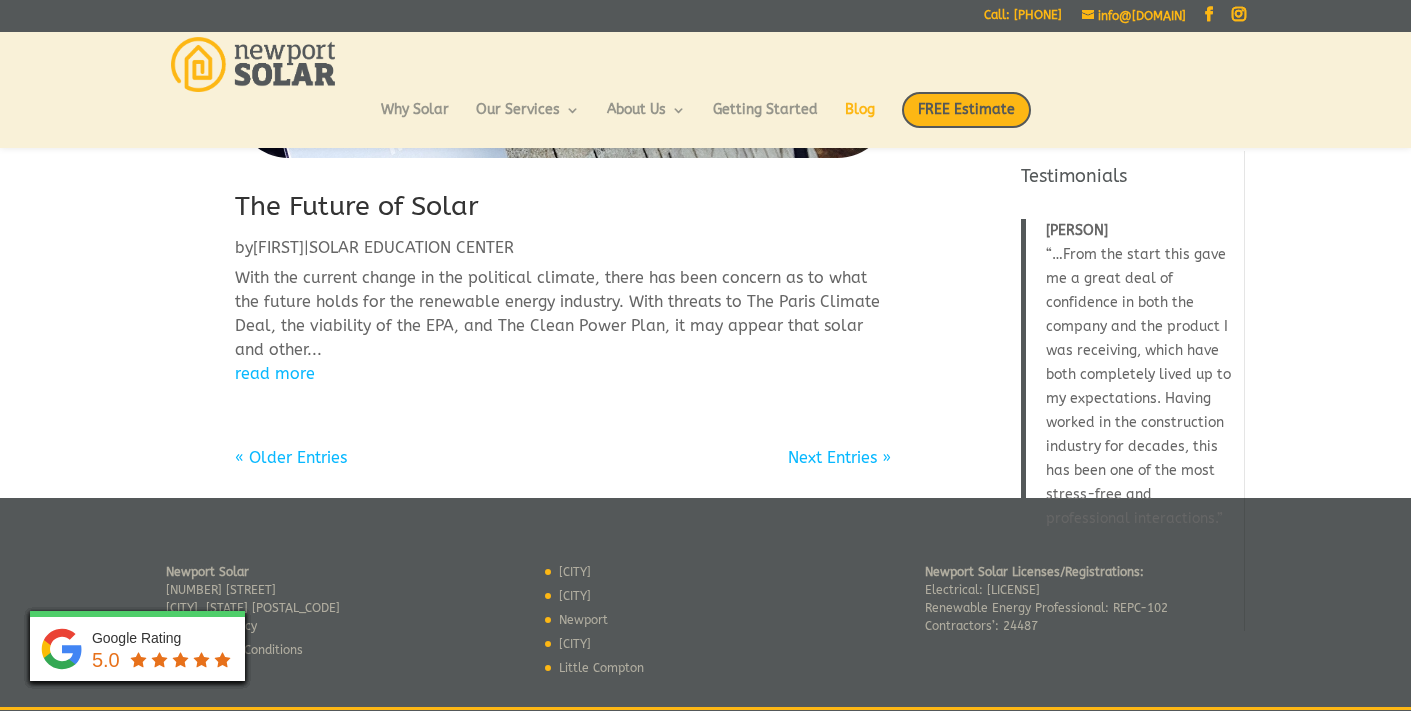 click on "« Older Entries" at bounding box center [291, 457] 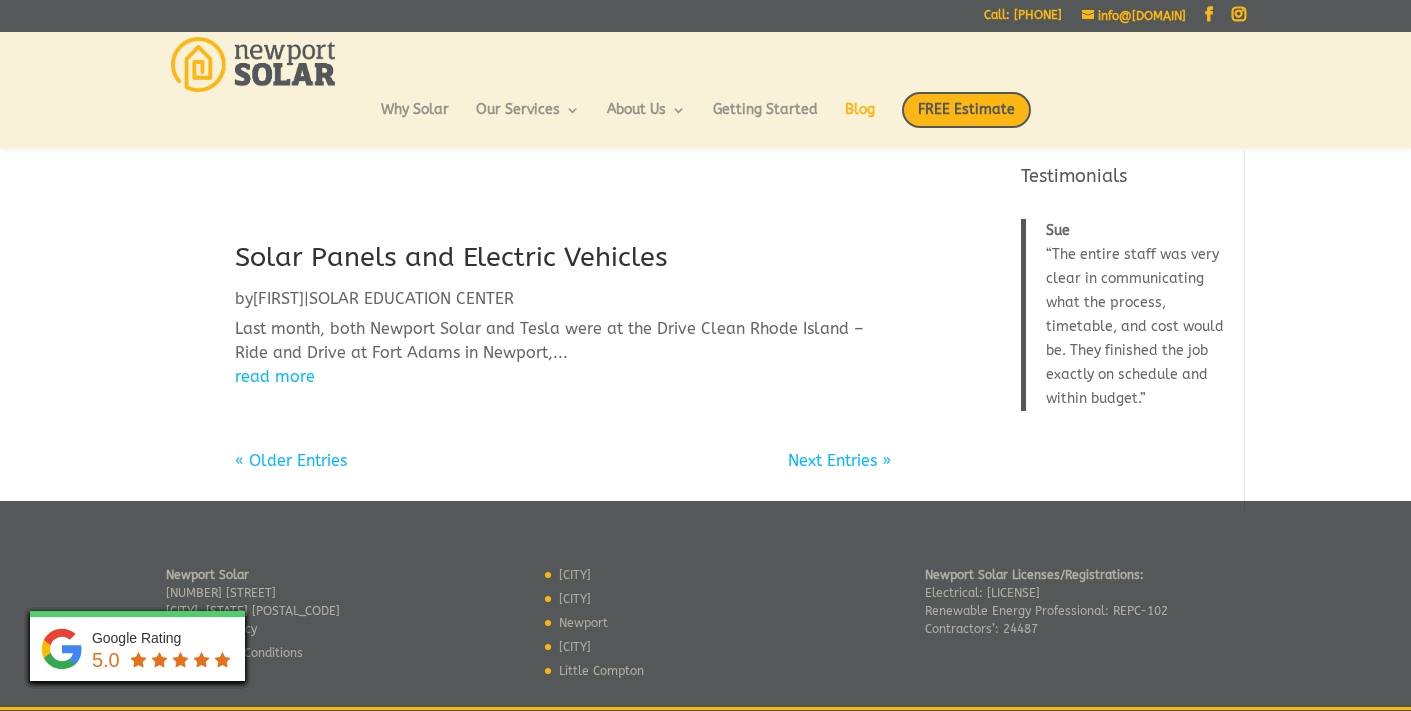 scroll, scrollTop: 2019, scrollLeft: 0, axis: vertical 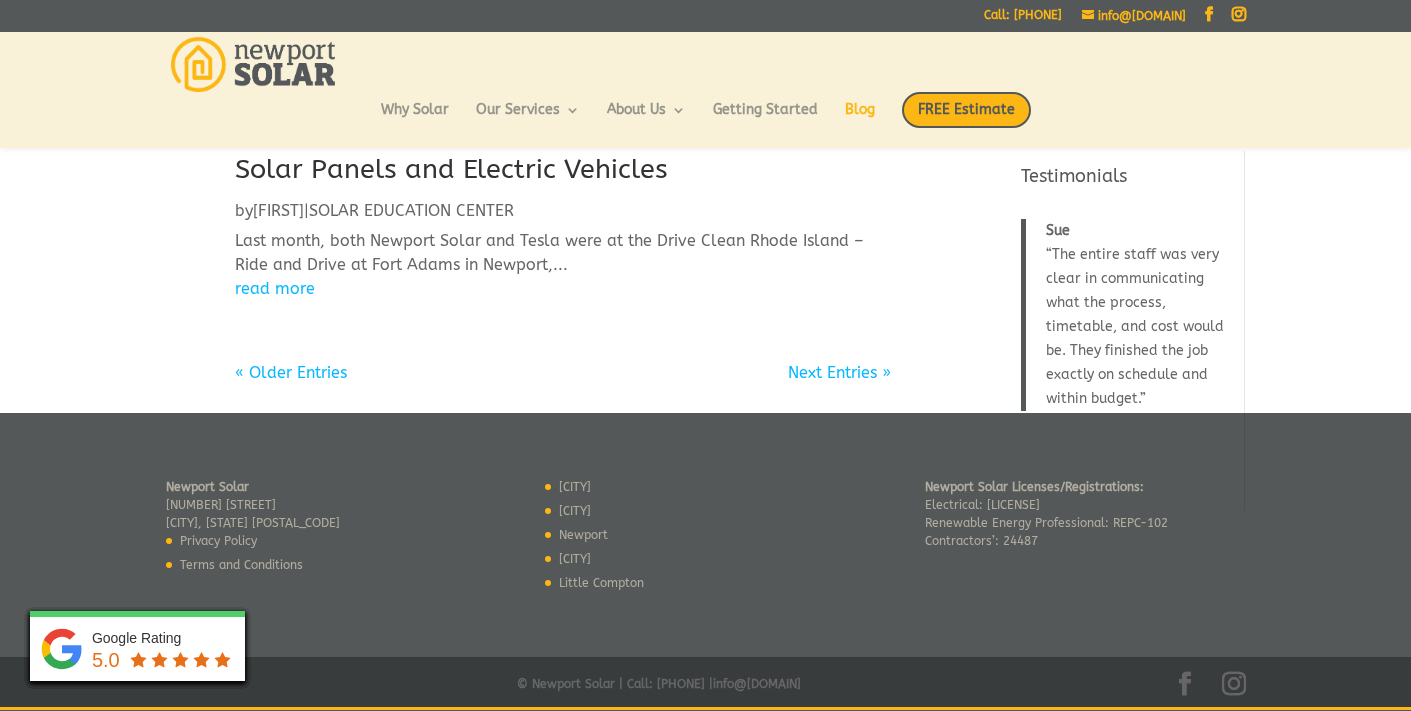 click on "« Older Entries" at bounding box center (291, 372) 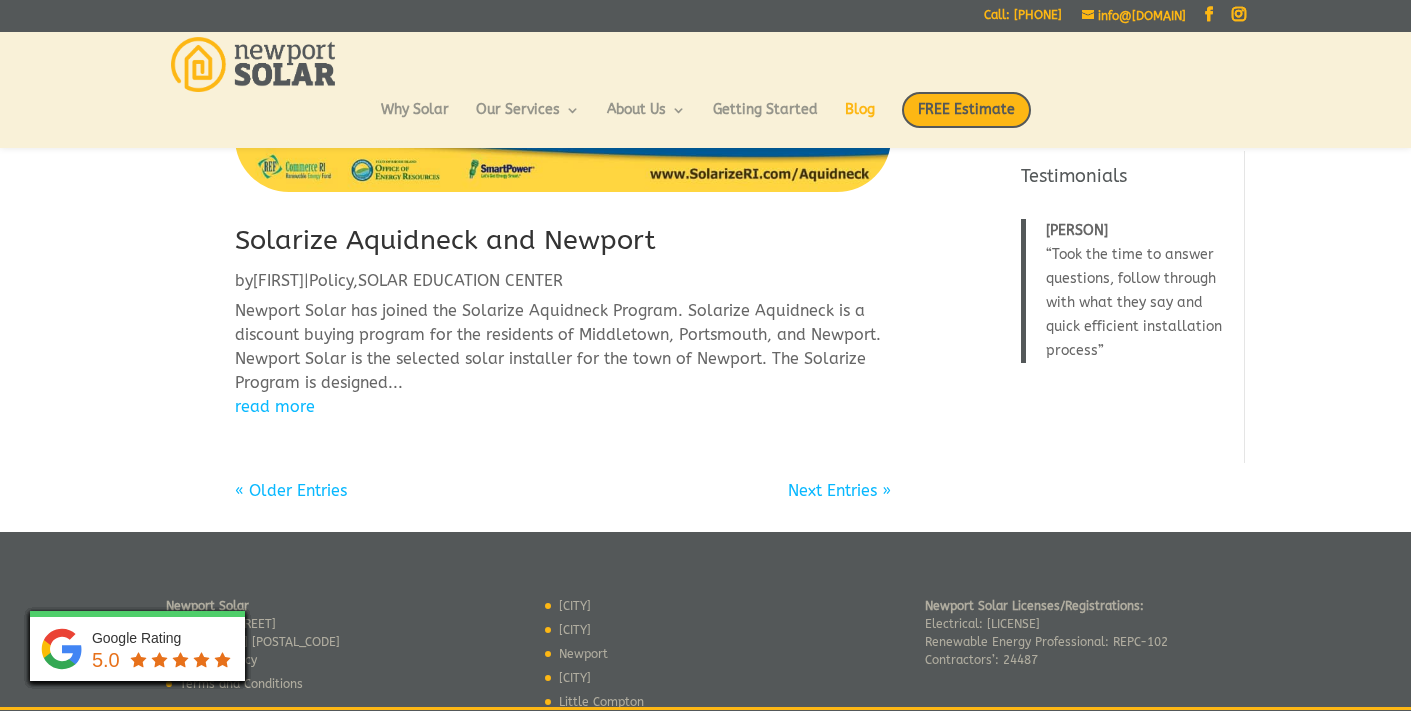 scroll, scrollTop: 2600, scrollLeft: 0, axis: vertical 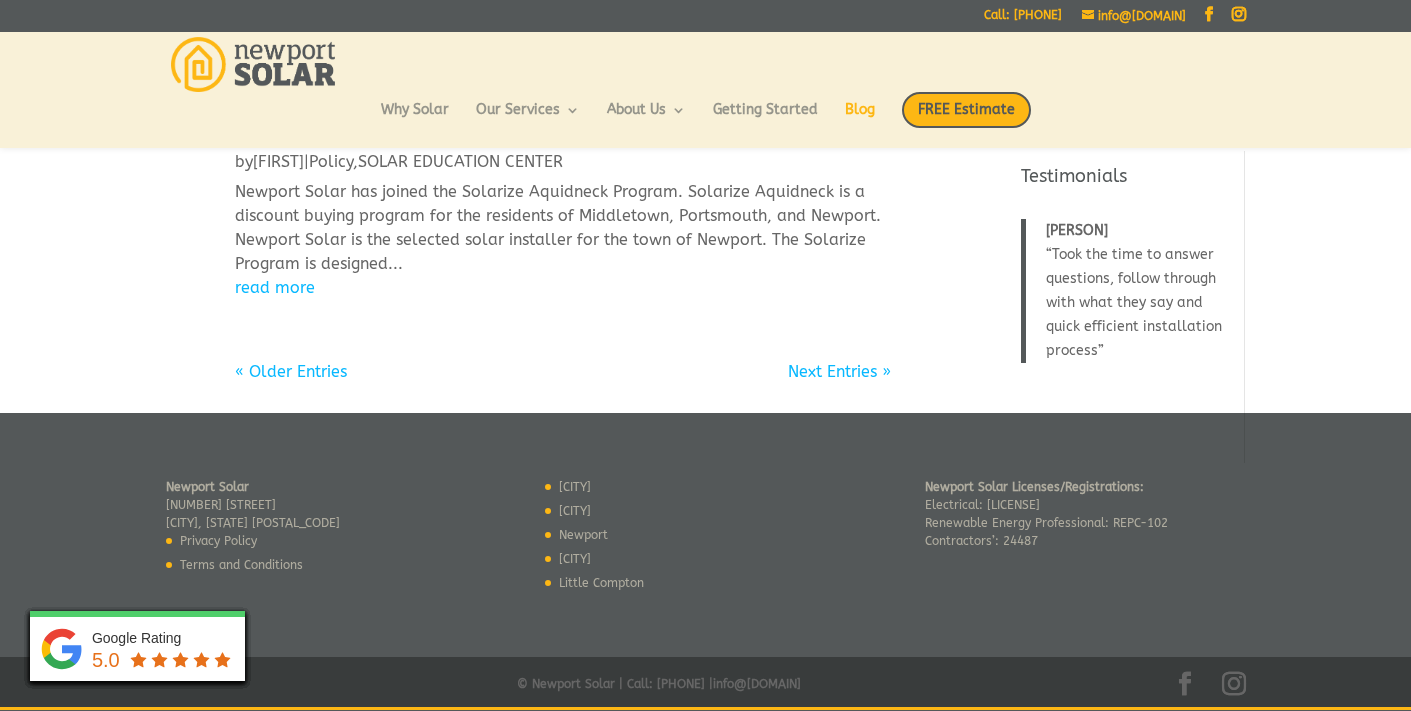 click on "« Older Entries" at bounding box center [291, 371] 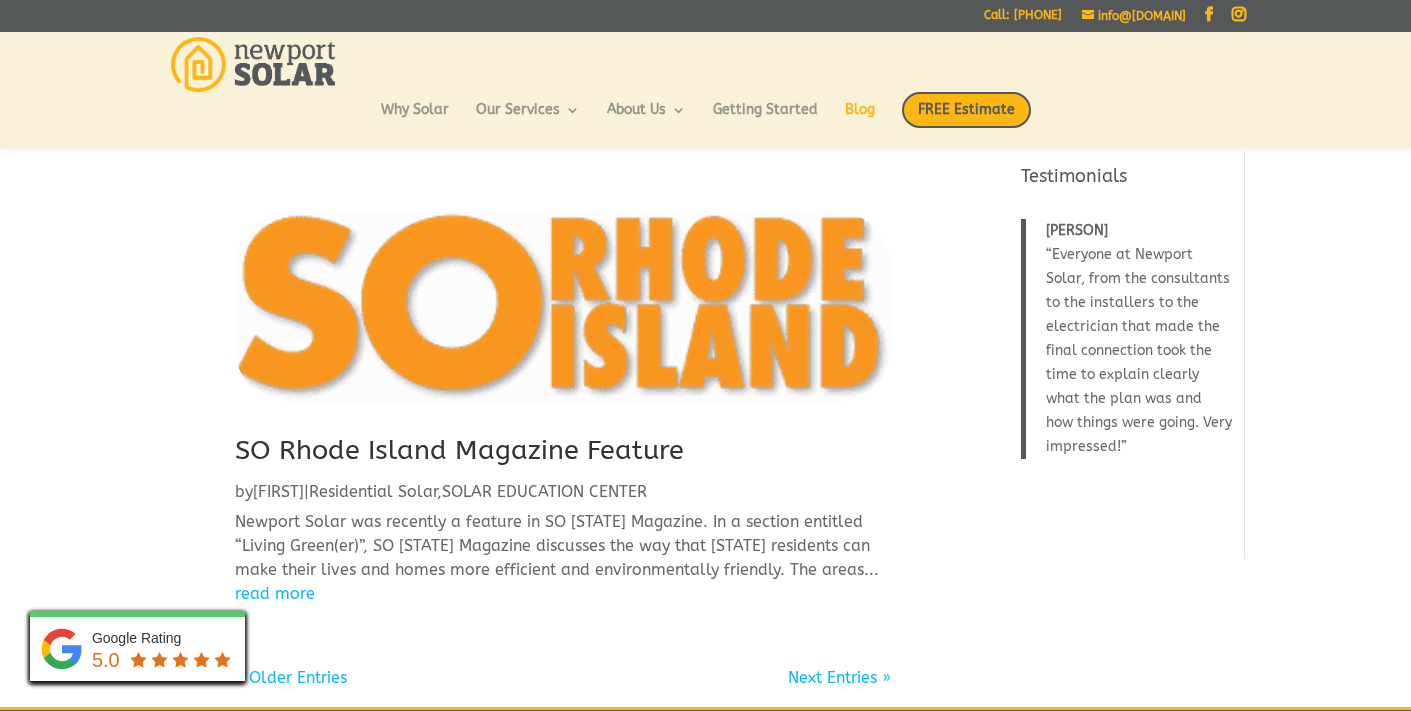 scroll, scrollTop: 1974, scrollLeft: 0, axis: vertical 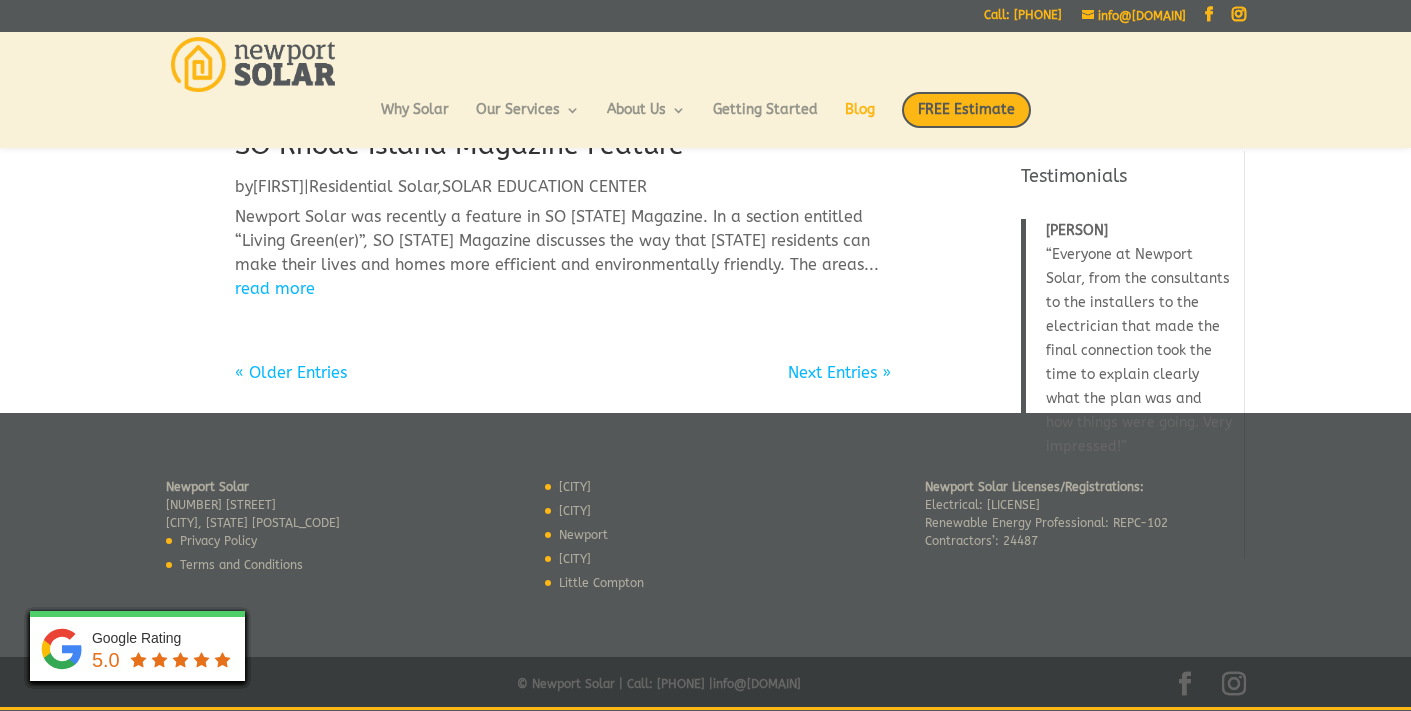 click on "« Older Entries" at bounding box center (291, 372) 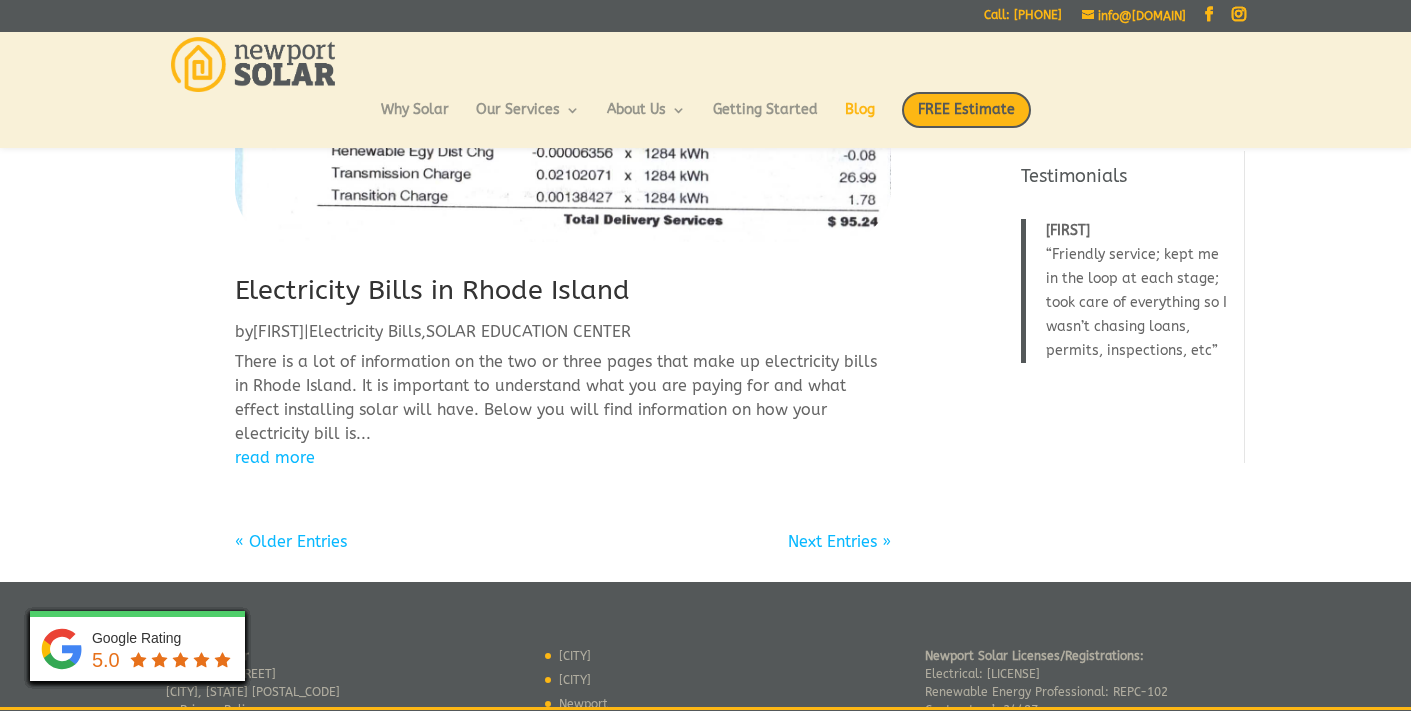 scroll, scrollTop: 2607, scrollLeft: 0, axis: vertical 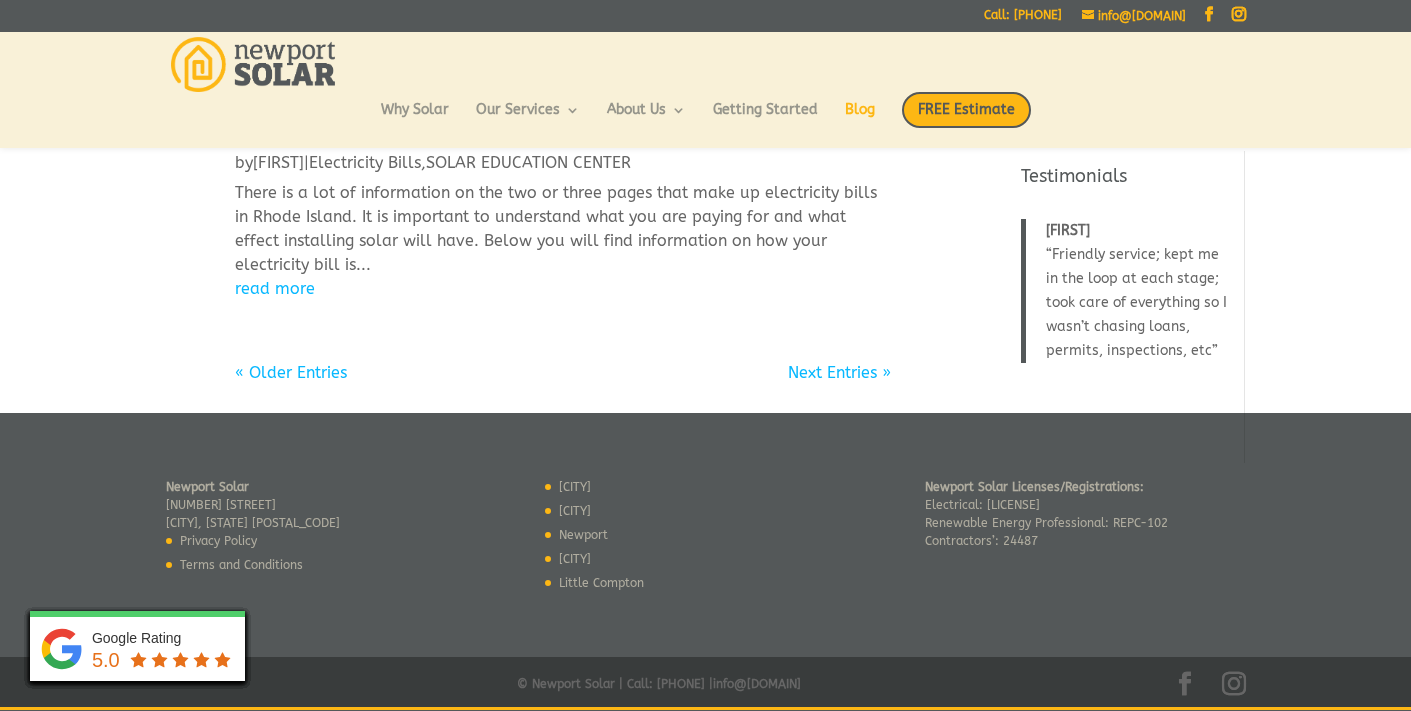 click on "« Older Entries" at bounding box center [291, 372] 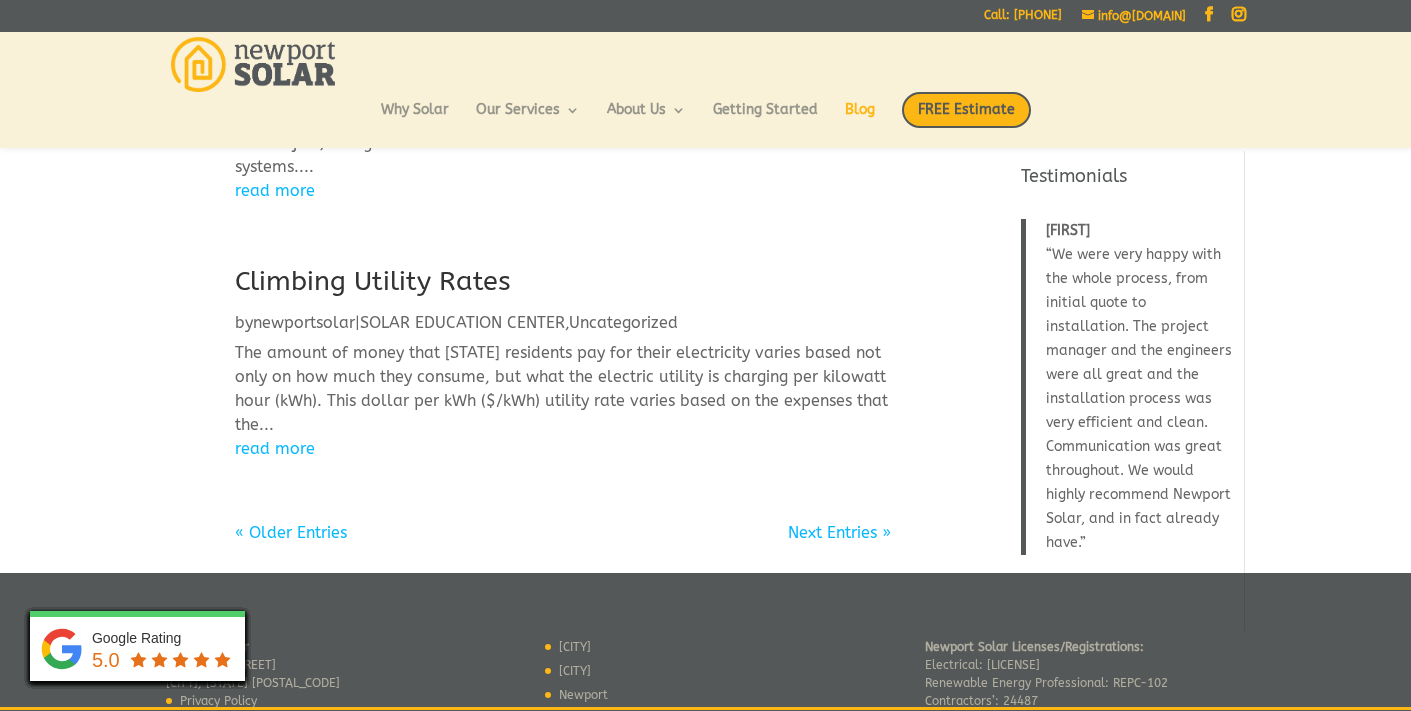 scroll, scrollTop: 1941, scrollLeft: 0, axis: vertical 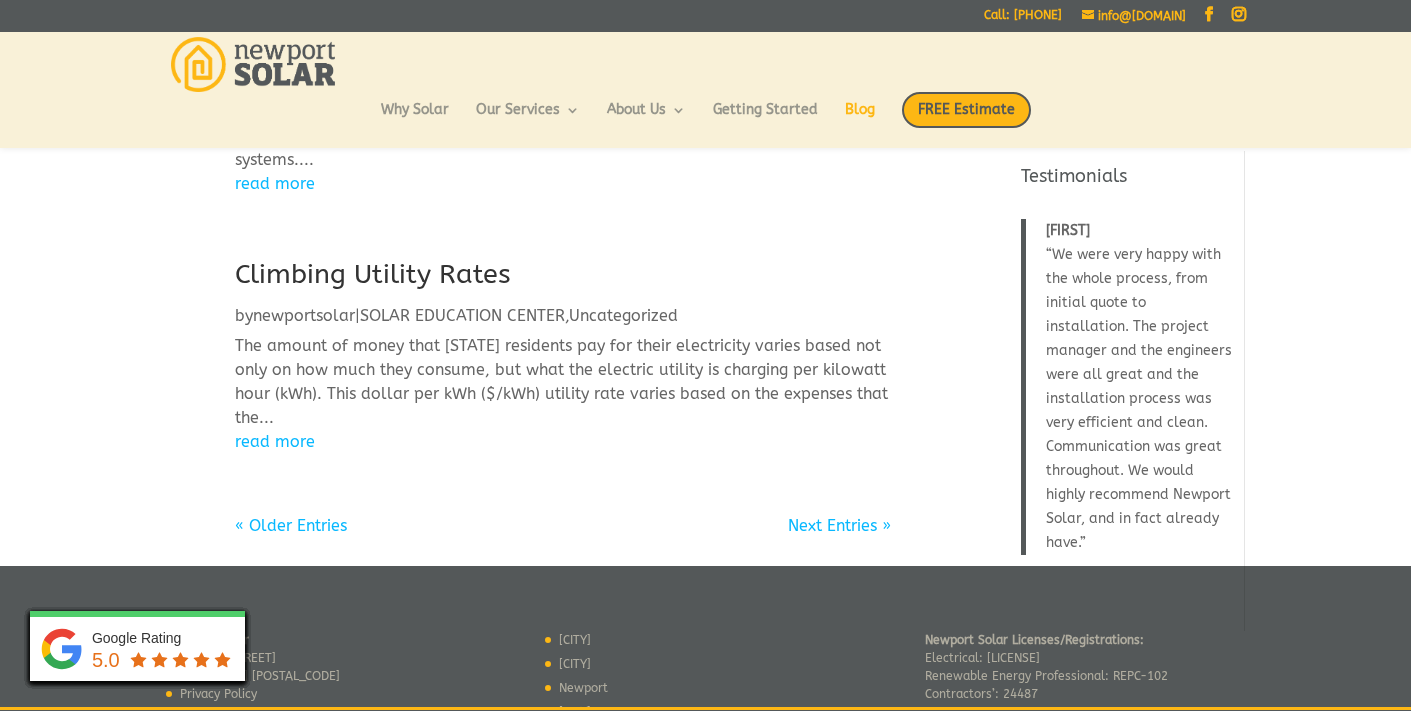 click on "« Older Entries" at bounding box center (291, 525) 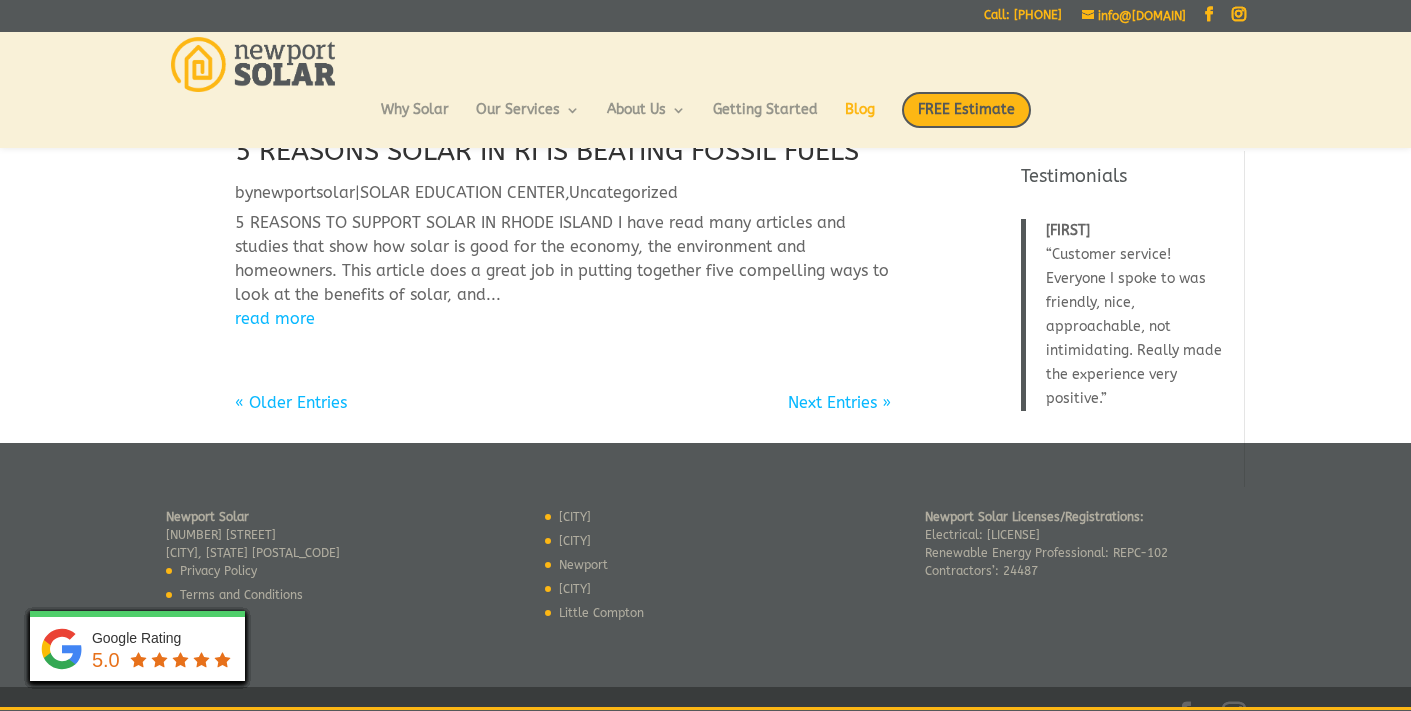 scroll, scrollTop: 1840, scrollLeft: 0, axis: vertical 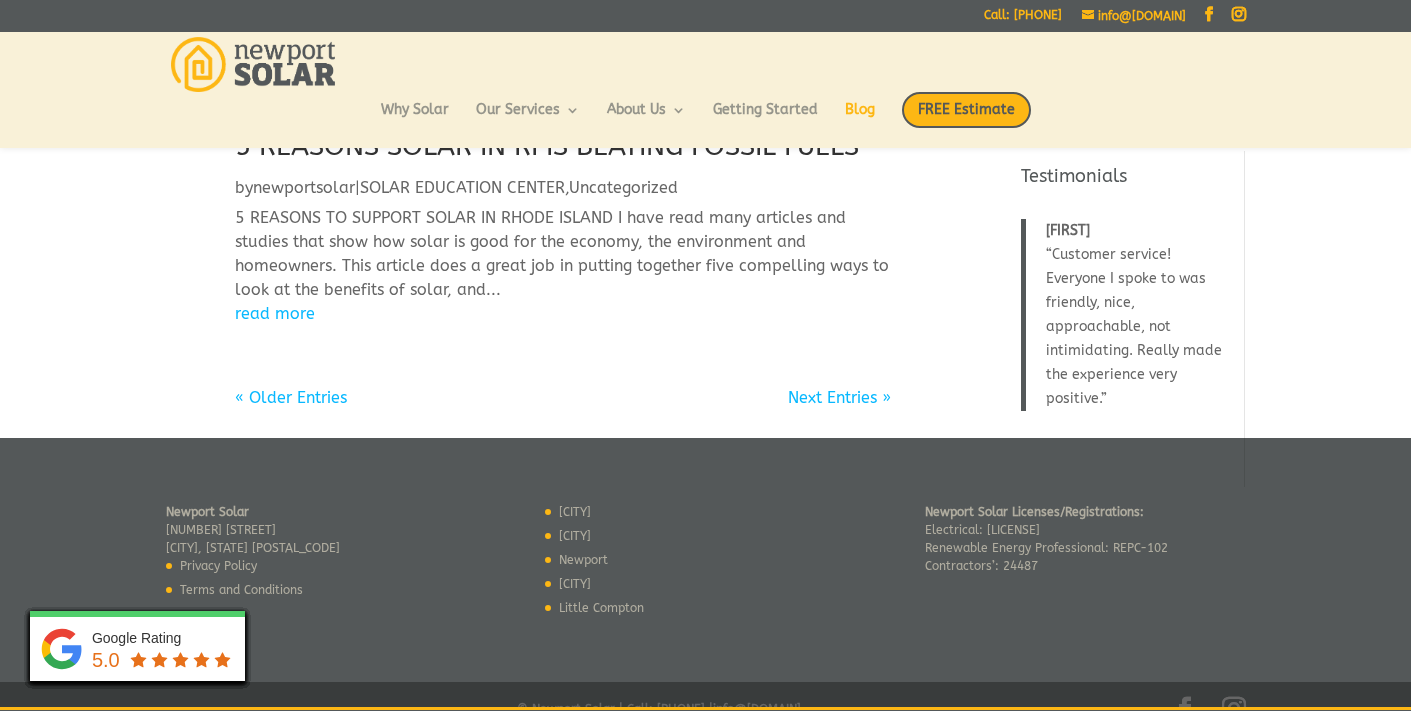 click on "« Older Entries" at bounding box center (291, 397) 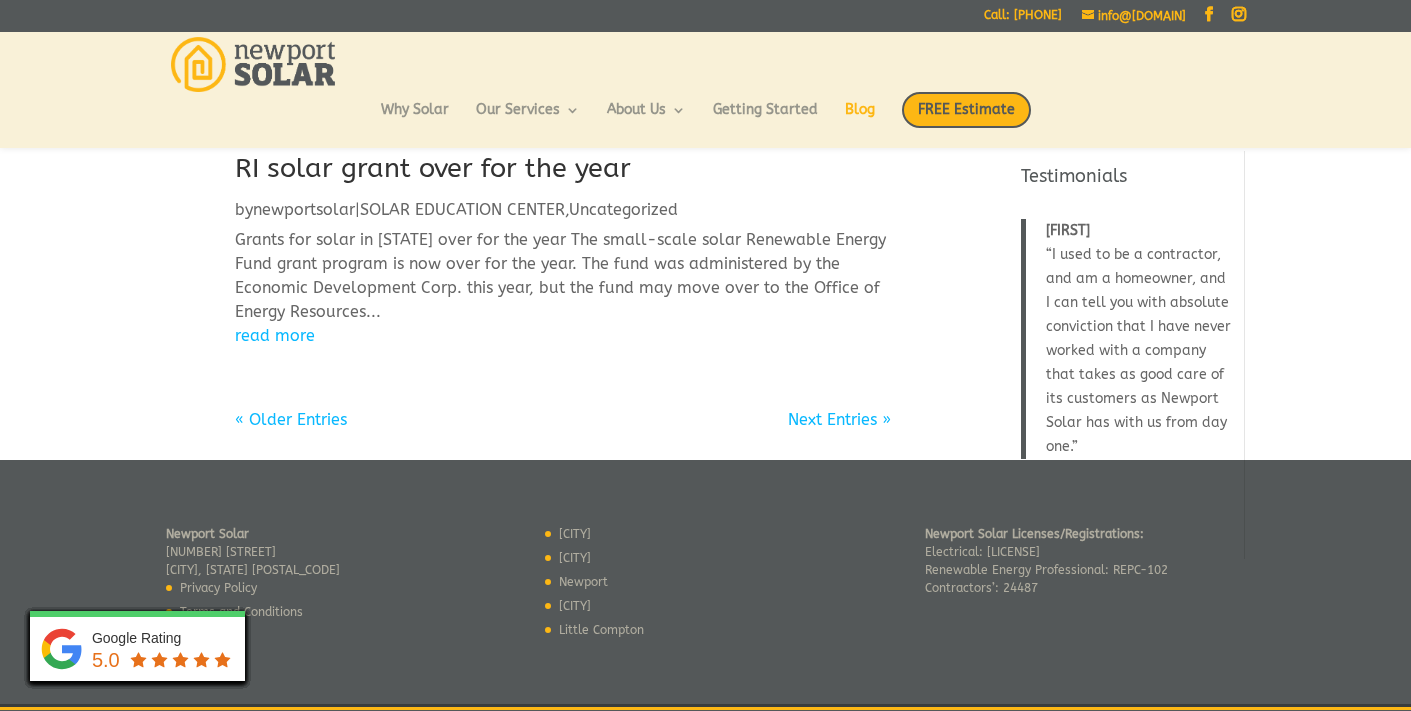 scroll, scrollTop: 875, scrollLeft: 0, axis: vertical 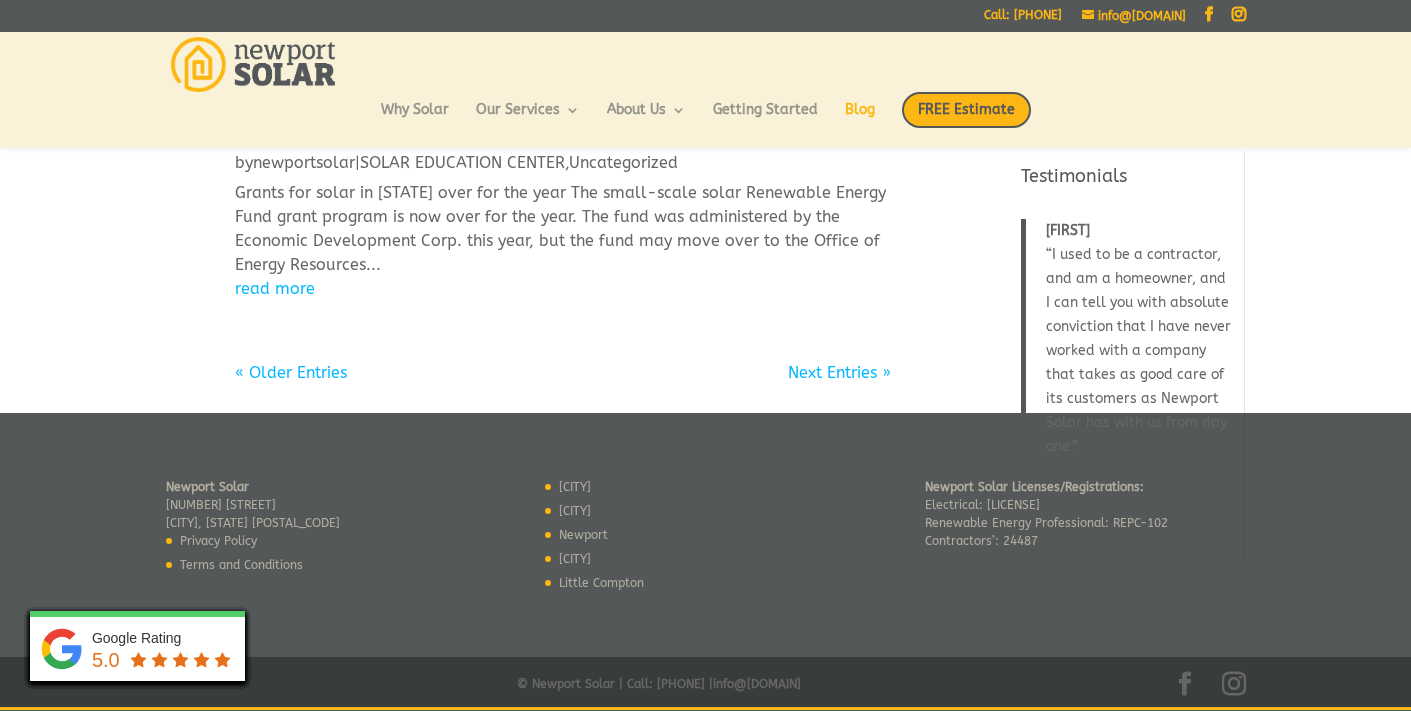 click on "« Older Entries" at bounding box center [291, 372] 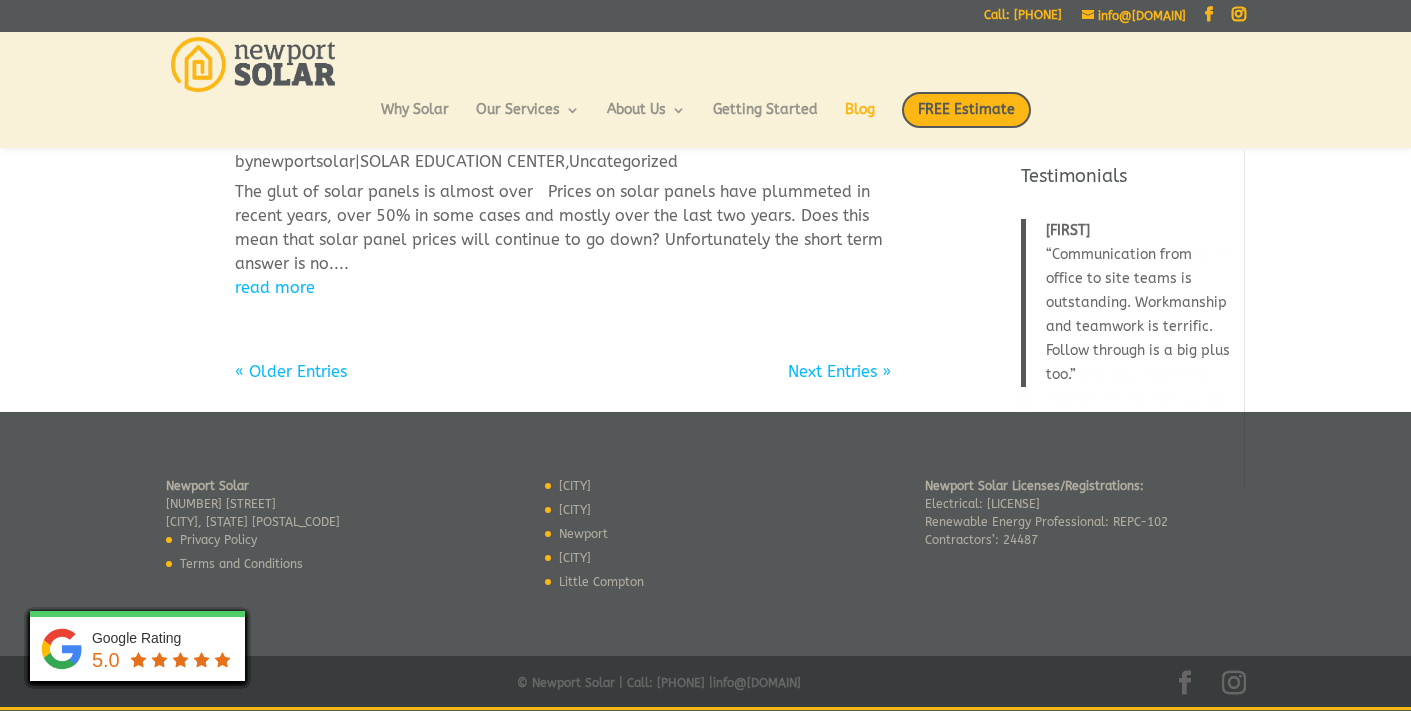 scroll, scrollTop: 875, scrollLeft: 0, axis: vertical 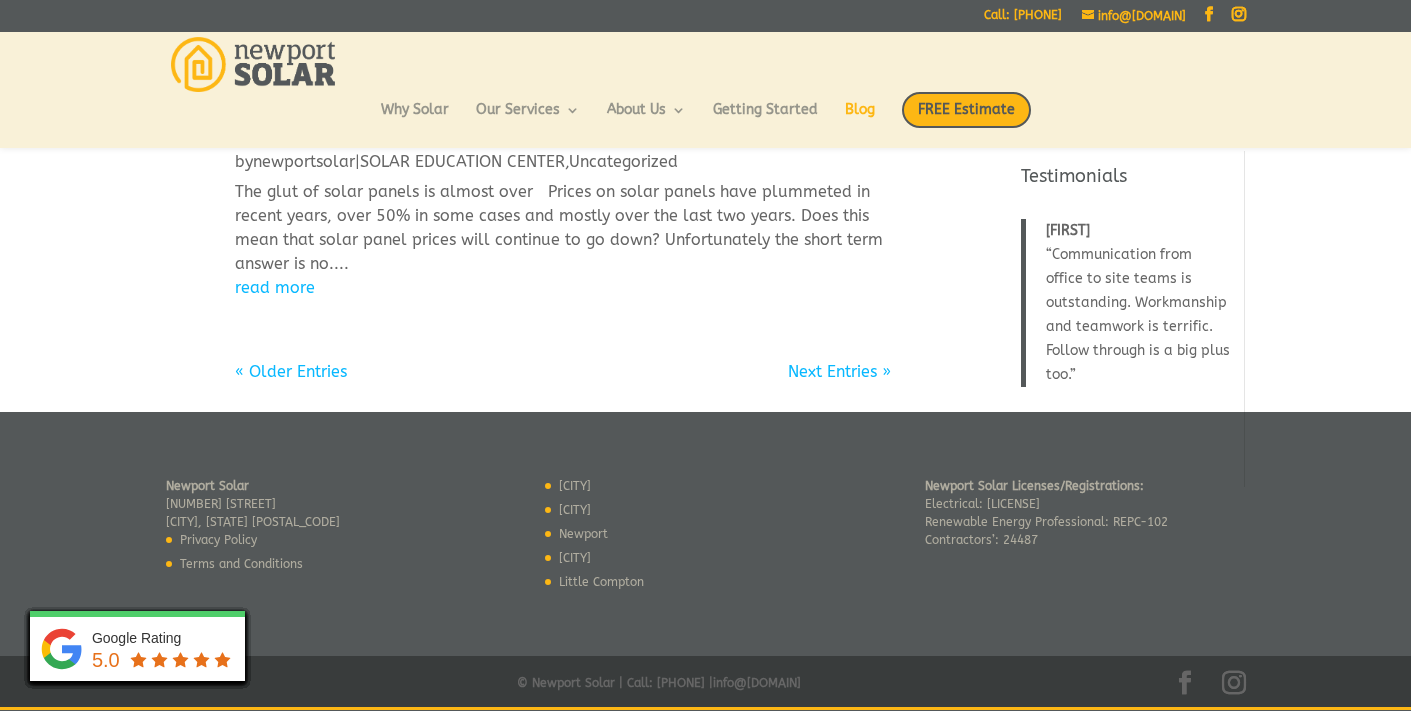 click on "« Older Entries" at bounding box center [291, 371] 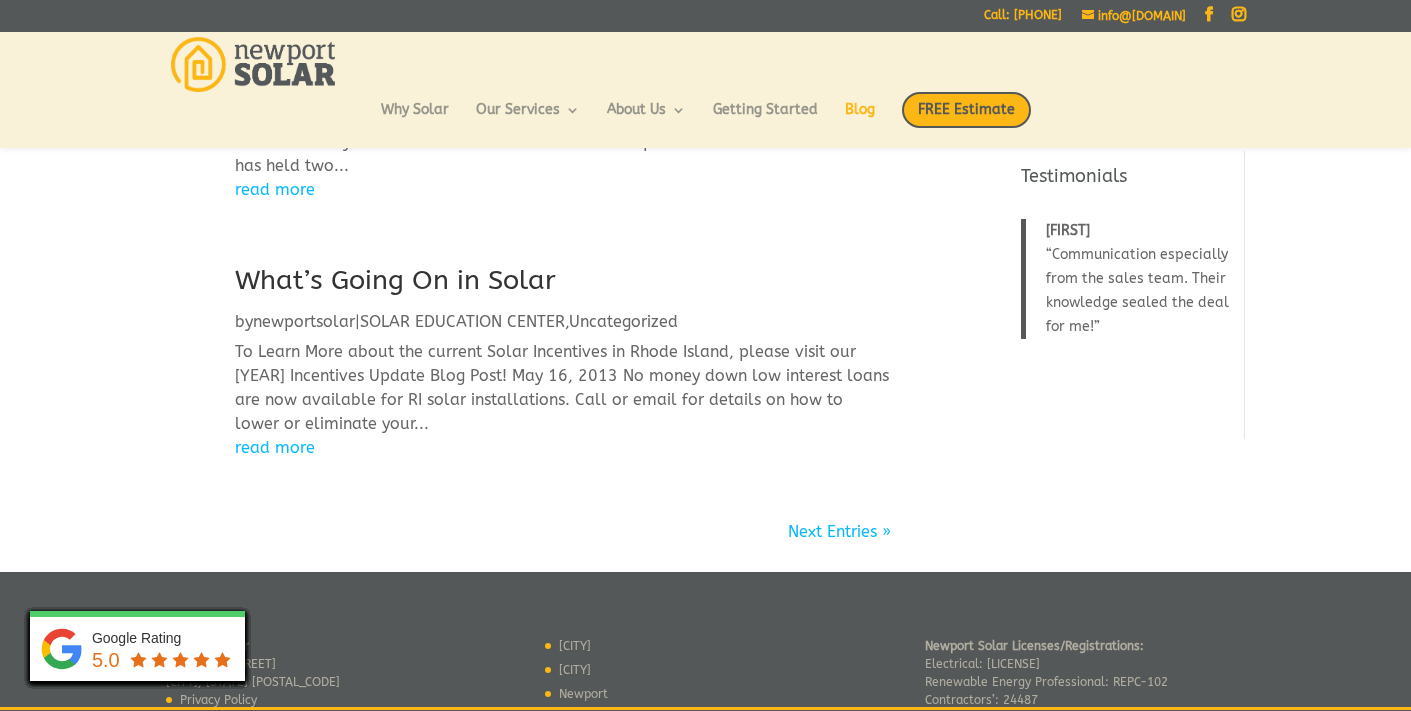 scroll, scrollTop: 410, scrollLeft: 0, axis: vertical 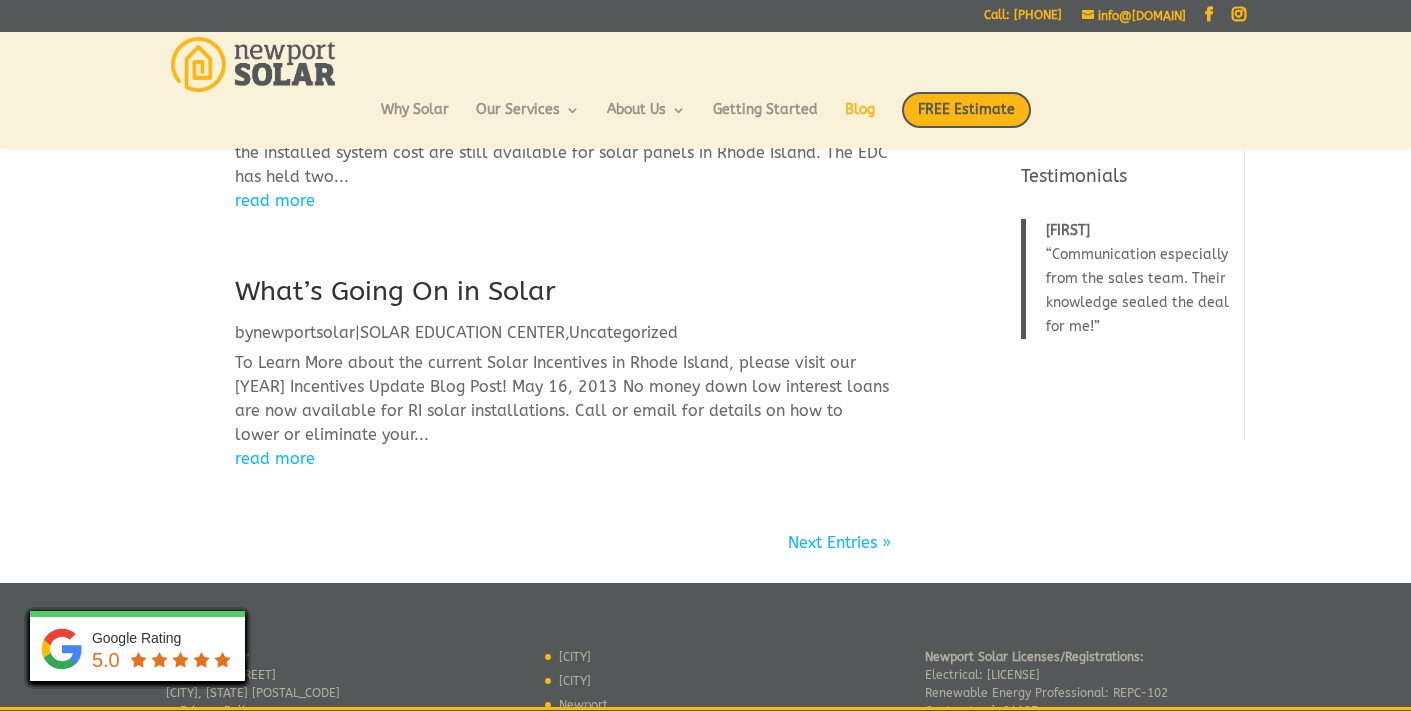 click on "read more" at bounding box center (563, 459) 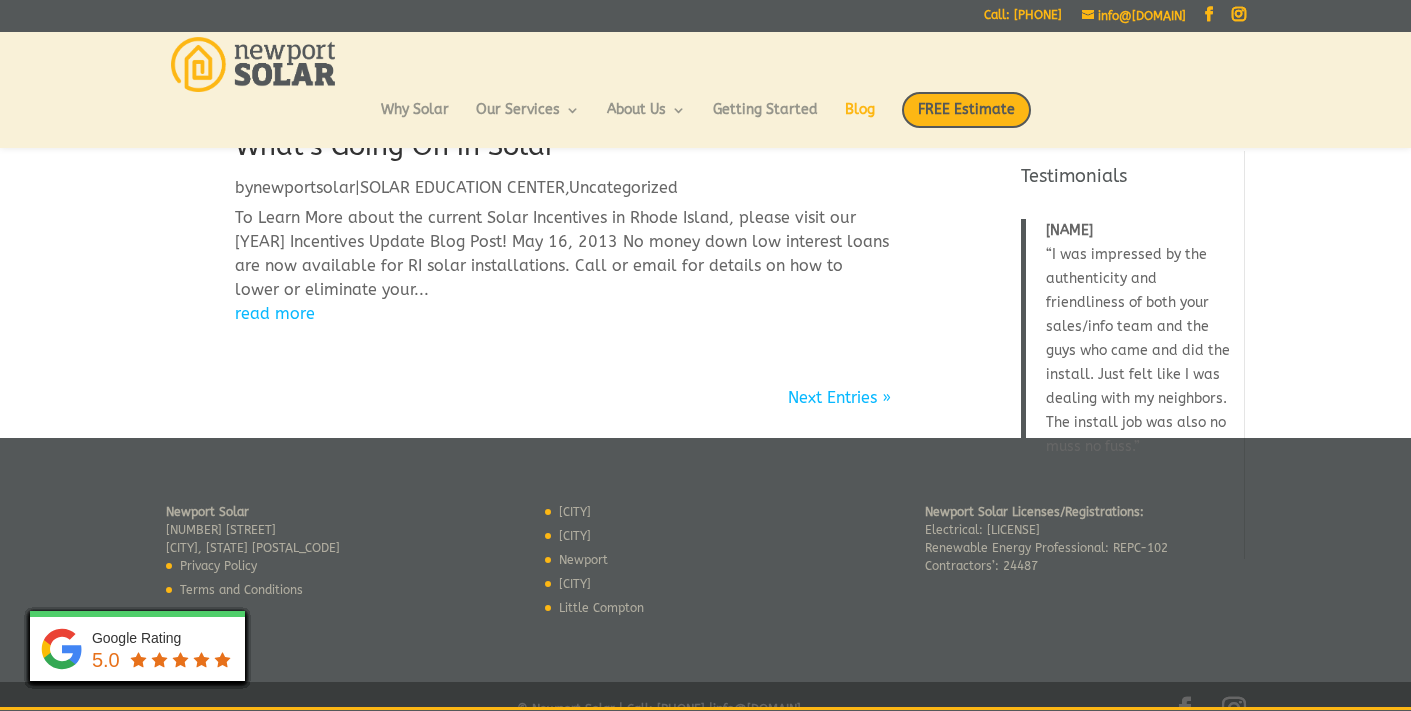 scroll, scrollTop: 580, scrollLeft: 0, axis: vertical 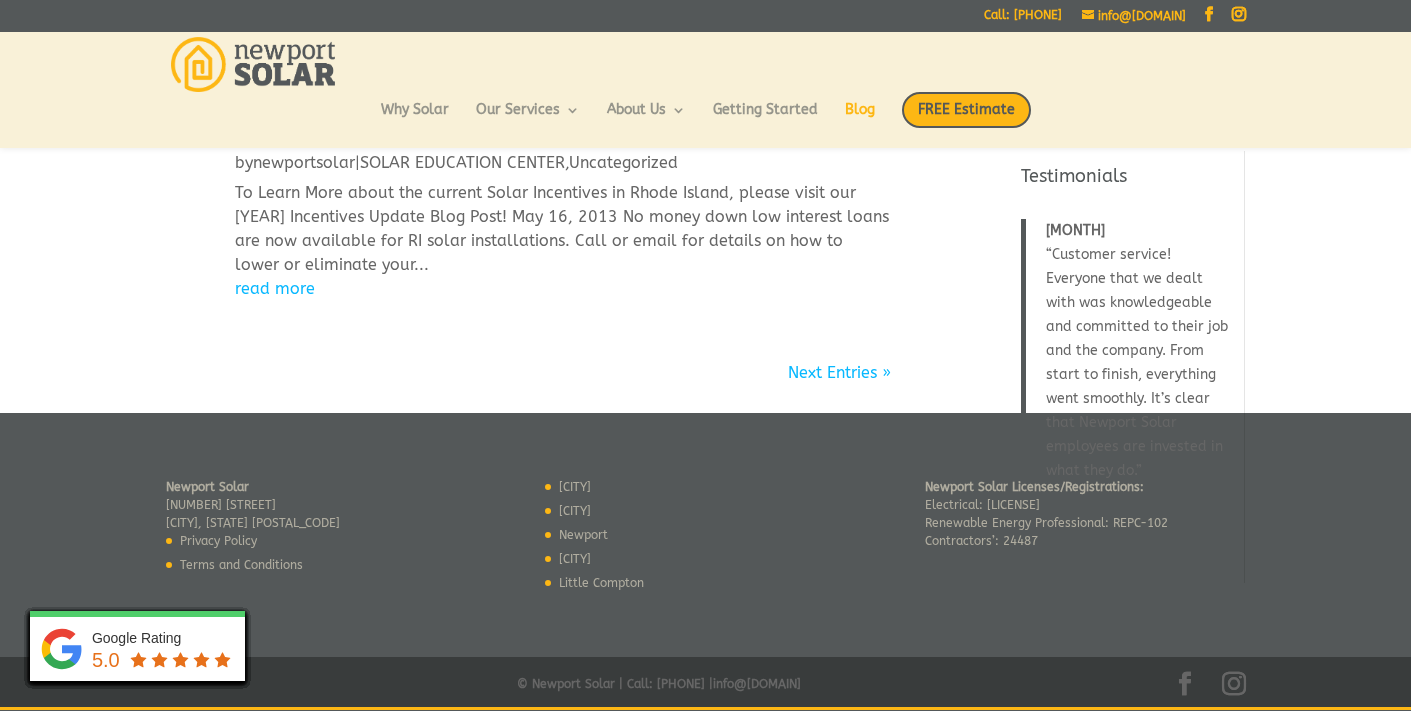click on "read more" at bounding box center [563, 289] 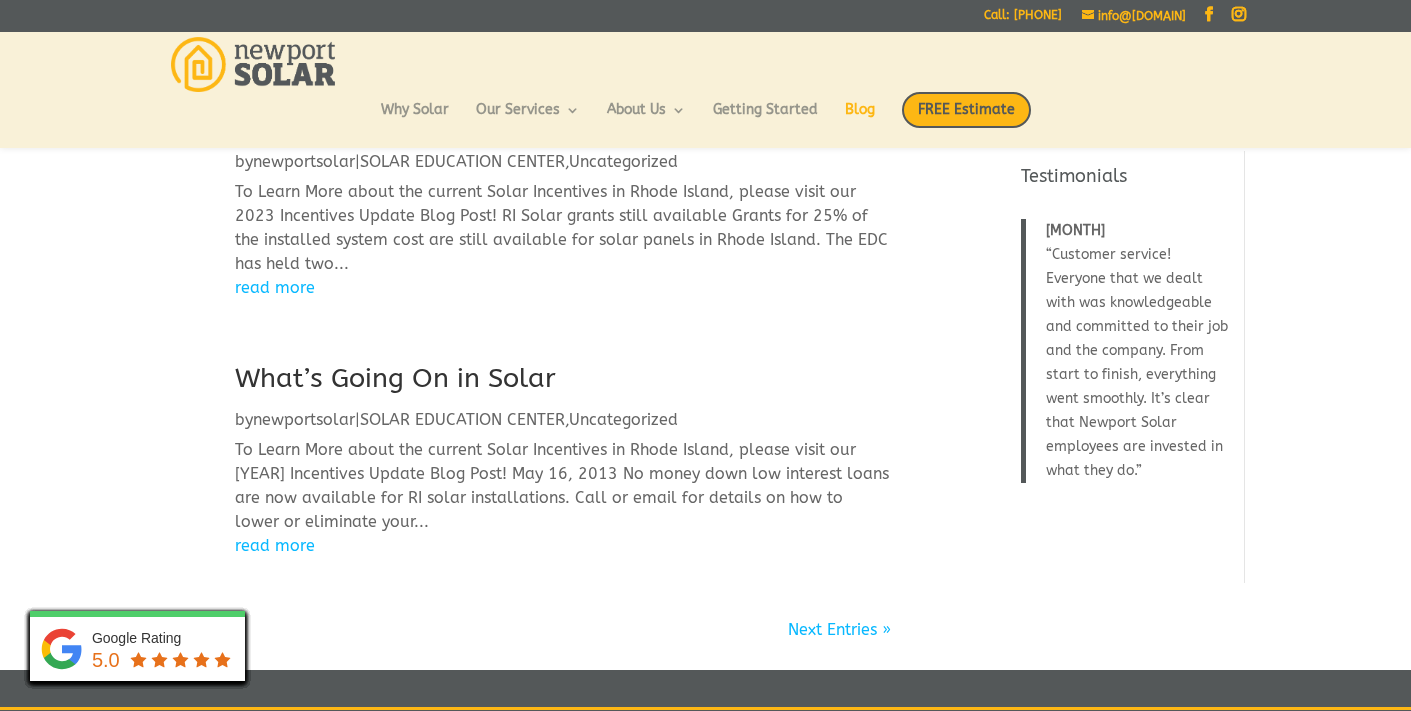scroll, scrollTop: 316, scrollLeft: 0, axis: vertical 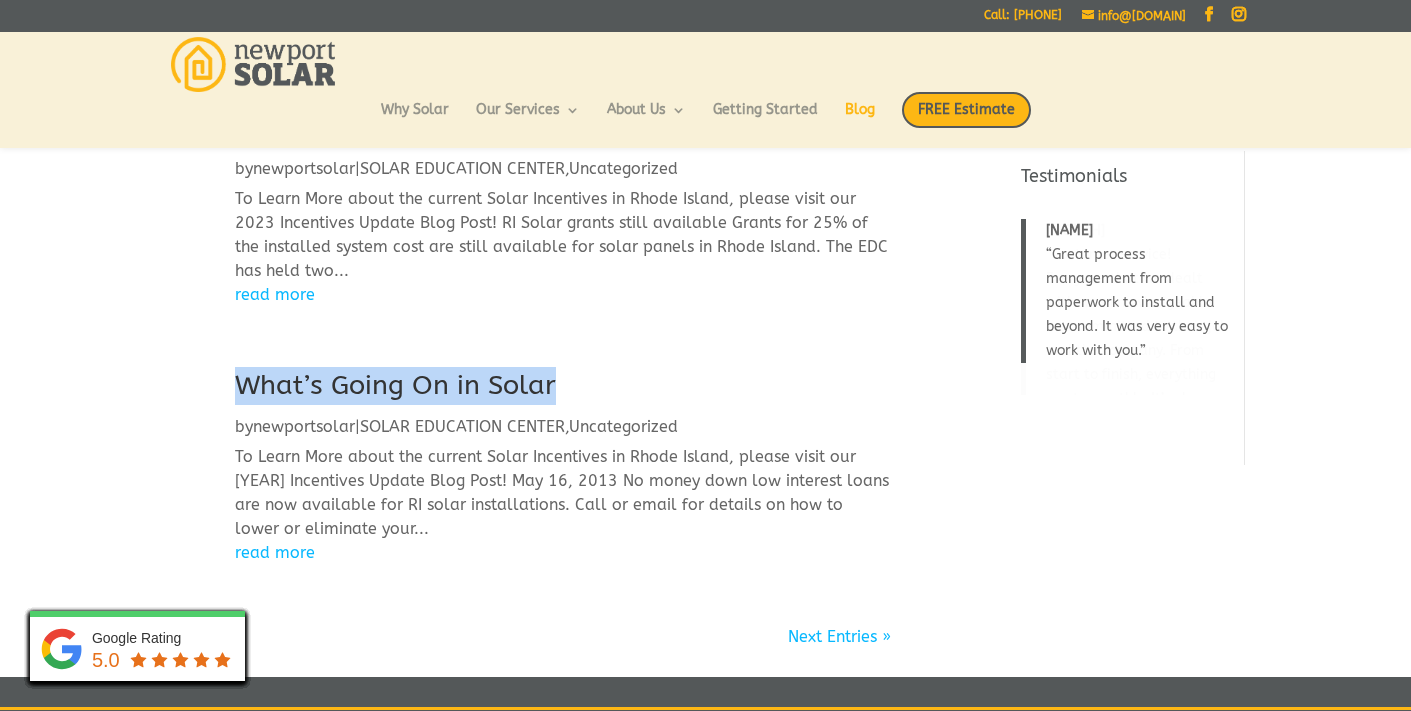 drag, startPoint x: 230, startPoint y: 380, endPoint x: 560, endPoint y: 404, distance: 330.87158 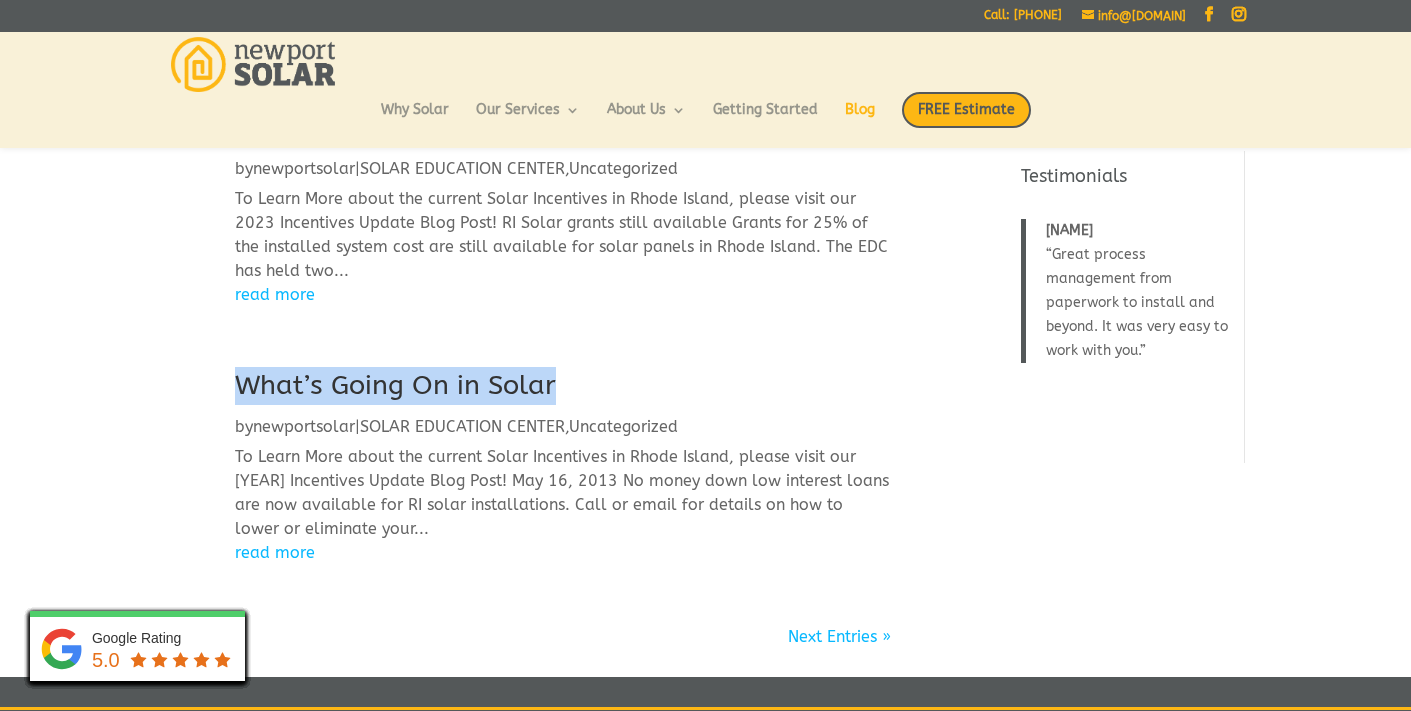 copy on "What’s Going On in Solar" 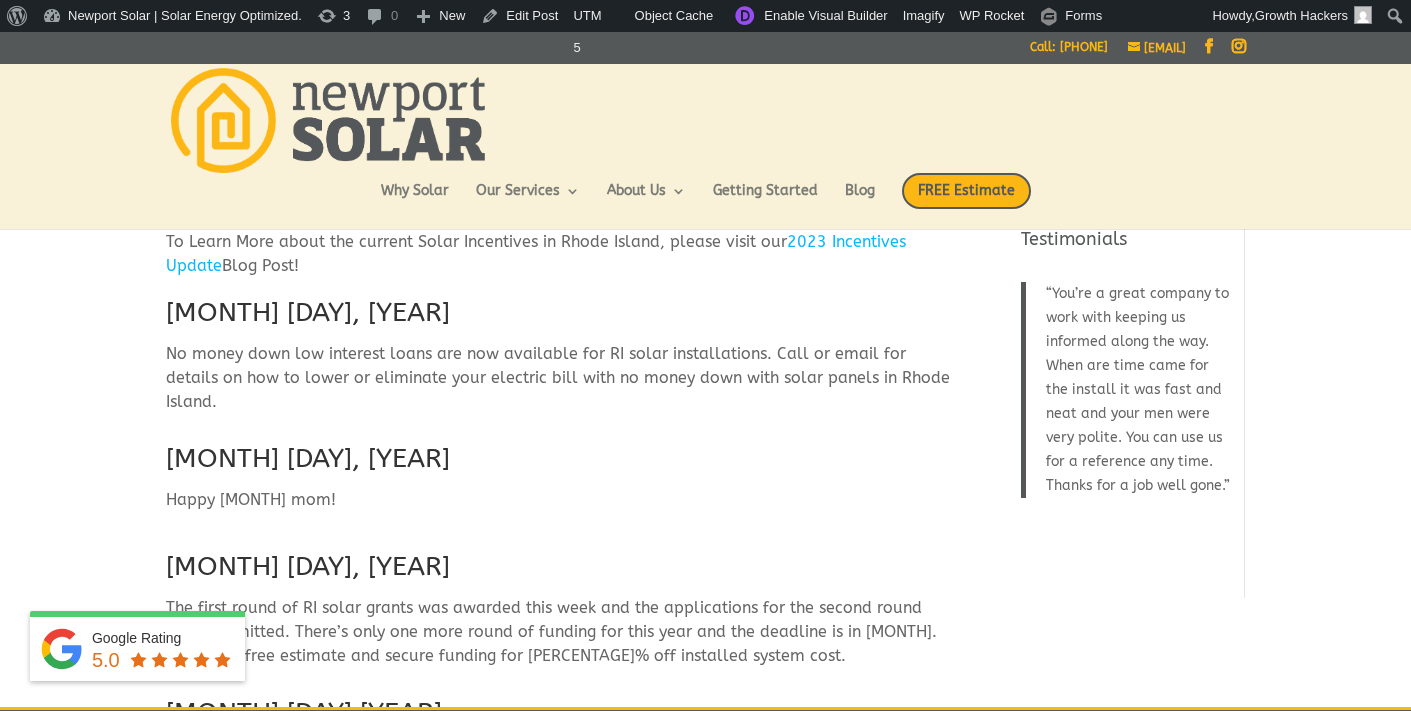scroll, scrollTop: 0, scrollLeft: 0, axis: both 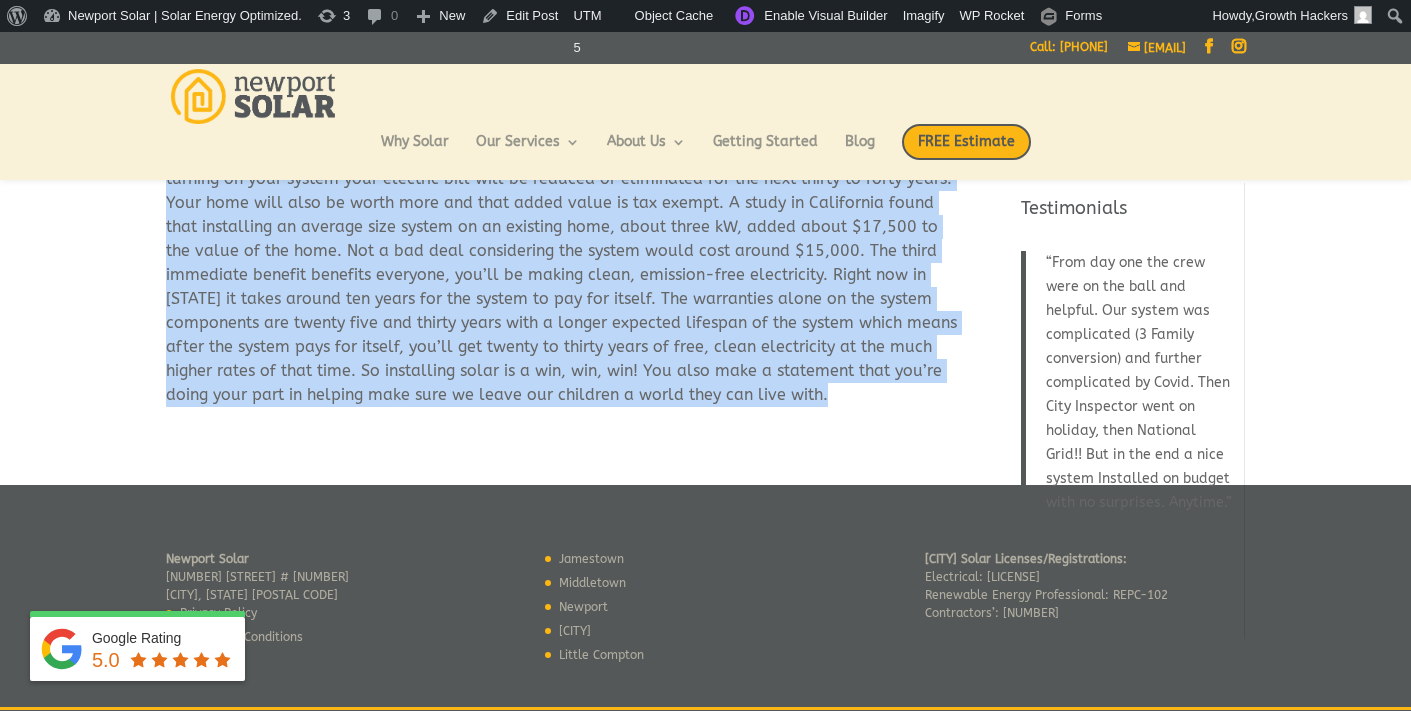 drag, startPoint x: 170, startPoint y: 330, endPoint x: 589, endPoint y: 353, distance: 419.6308 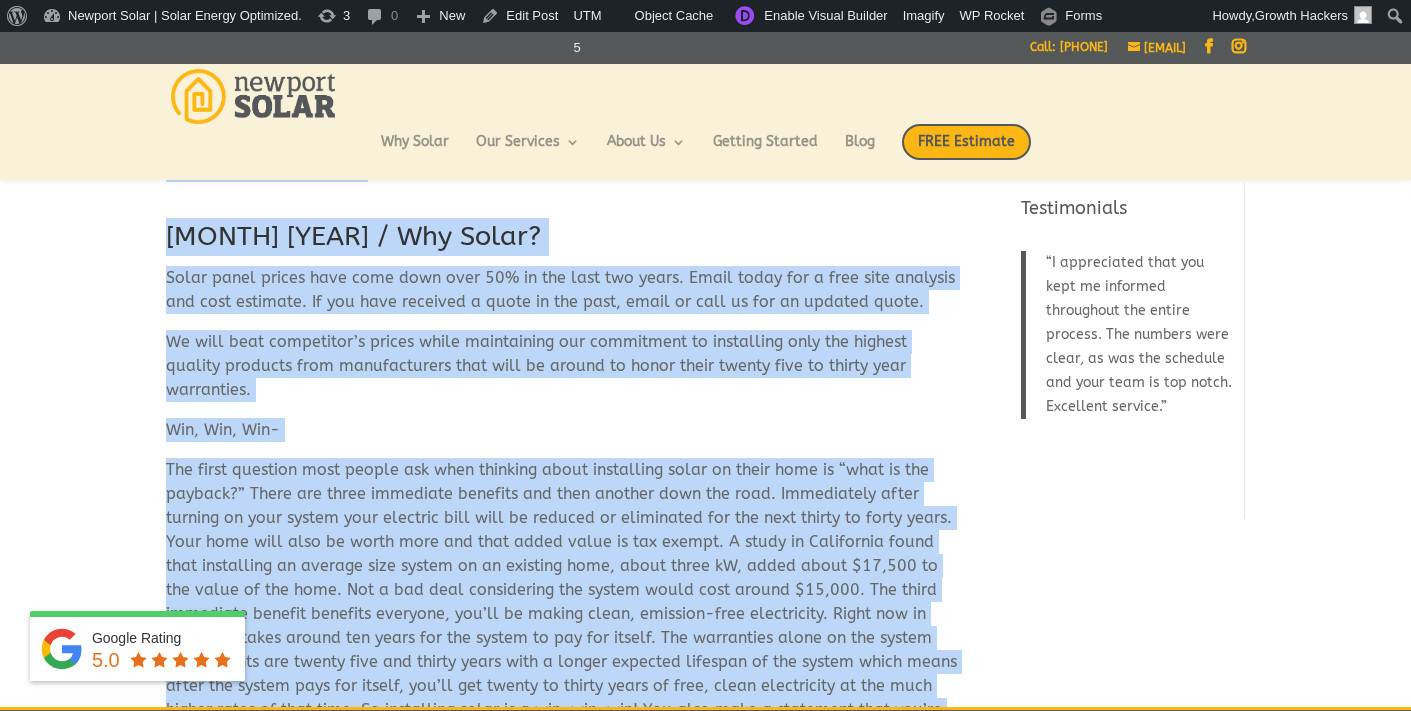 scroll, scrollTop: 3189, scrollLeft: 0, axis: vertical 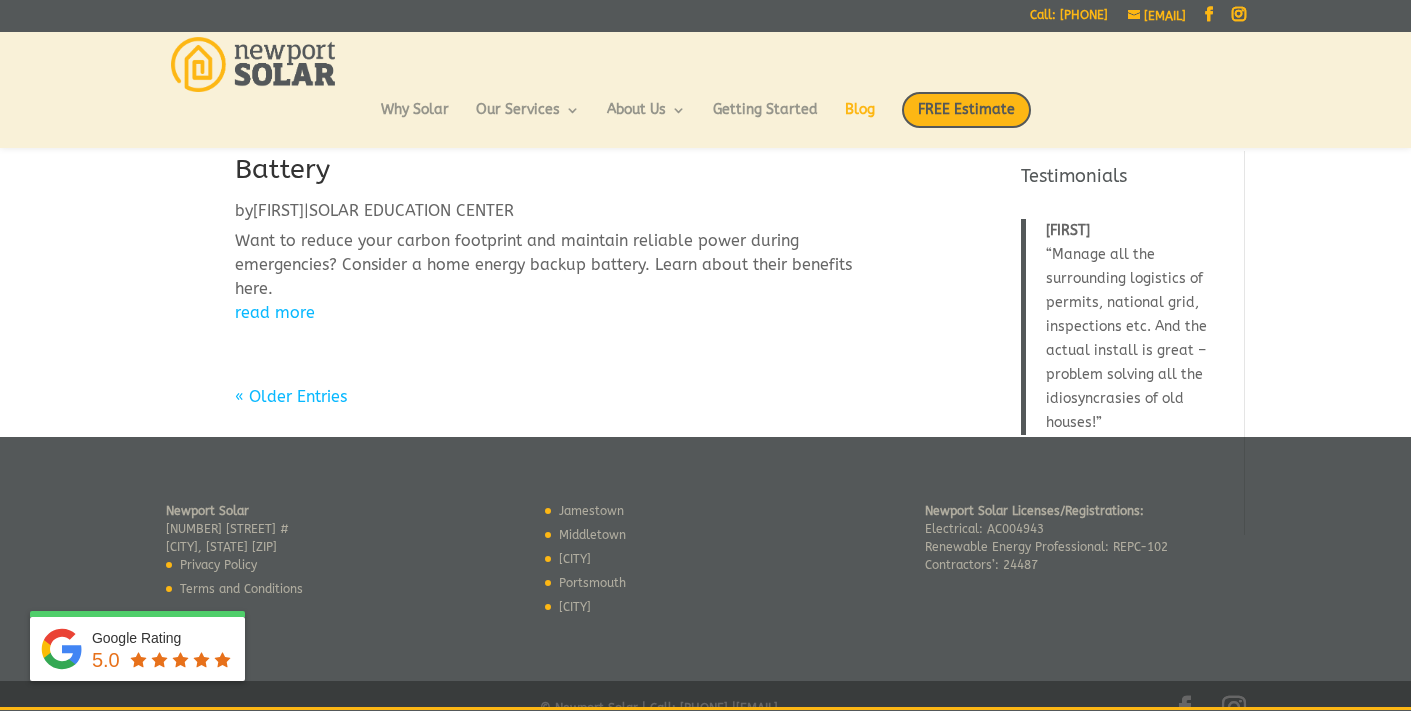 click on "« Older Entries" at bounding box center (291, 396) 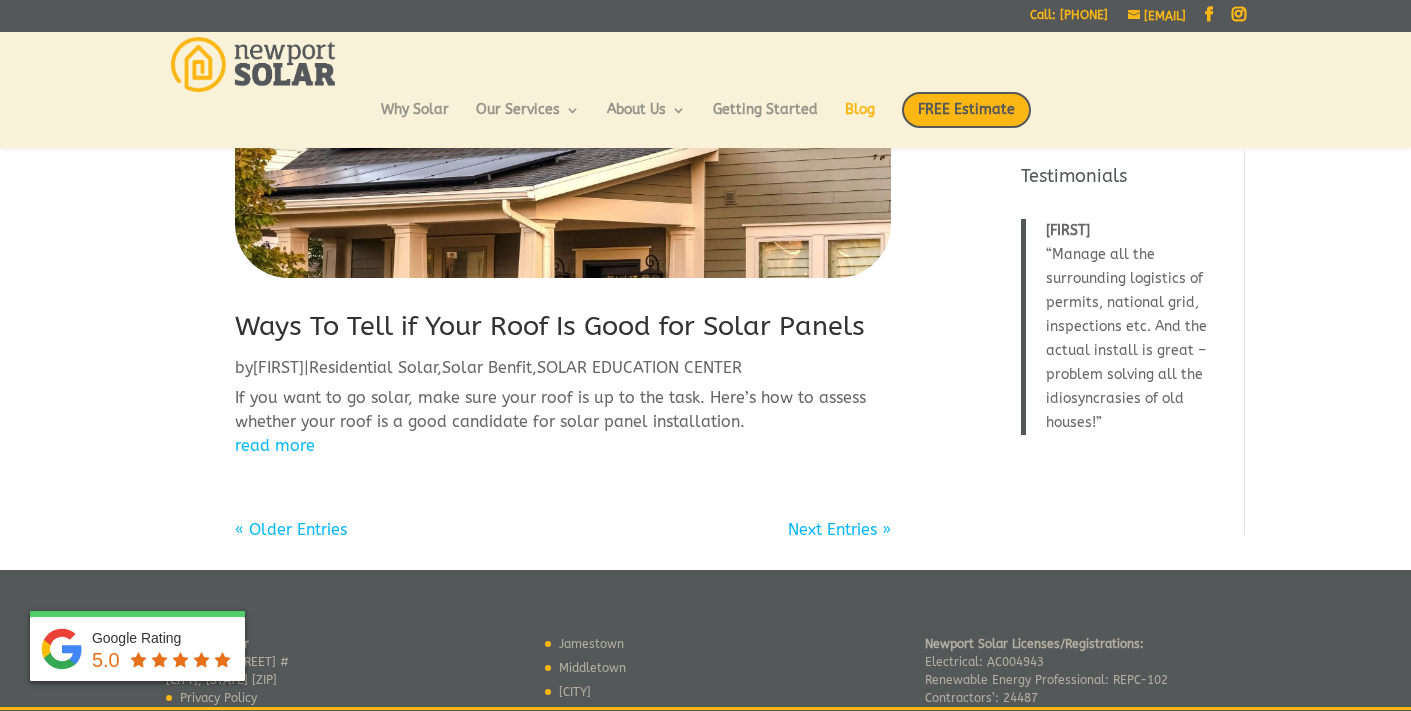 scroll, scrollTop: 2457, scrollLeft: 0, axis: vertical 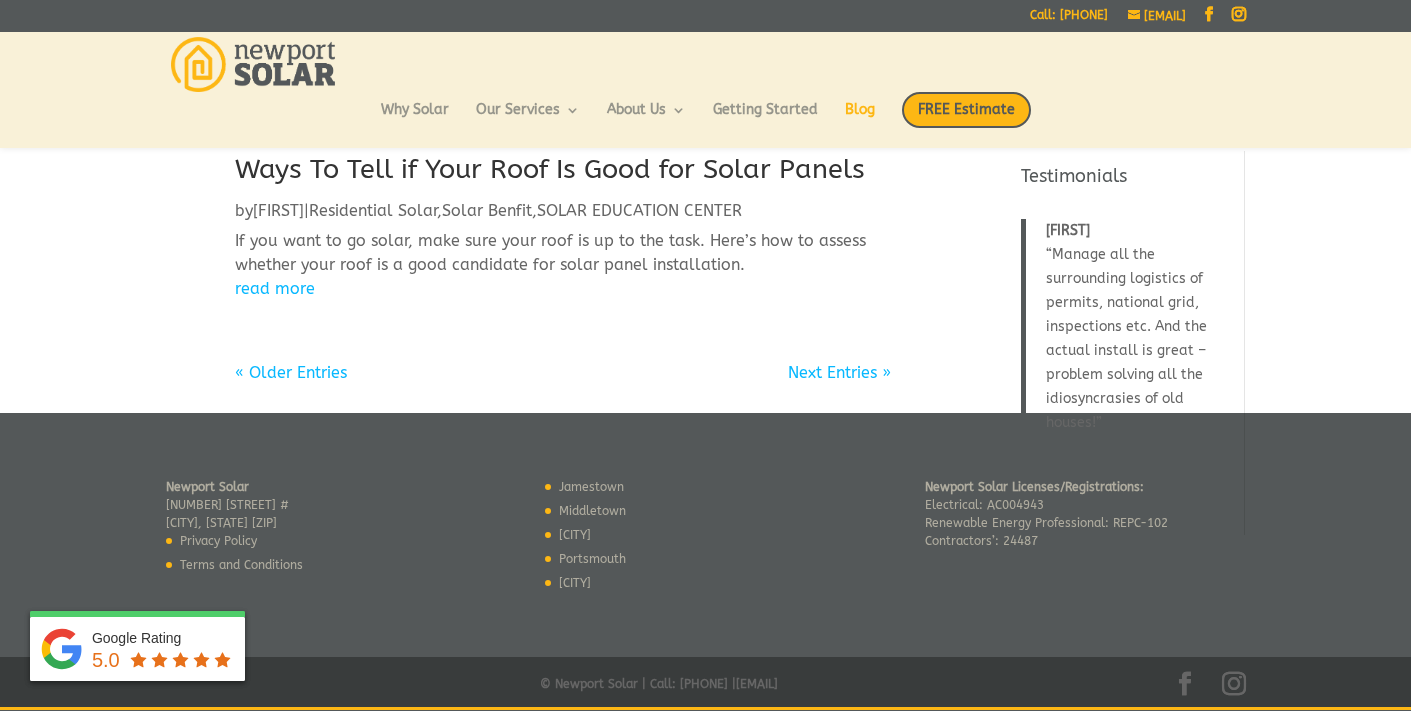 click on "« Older Entries" at bounding box center [291, 372] 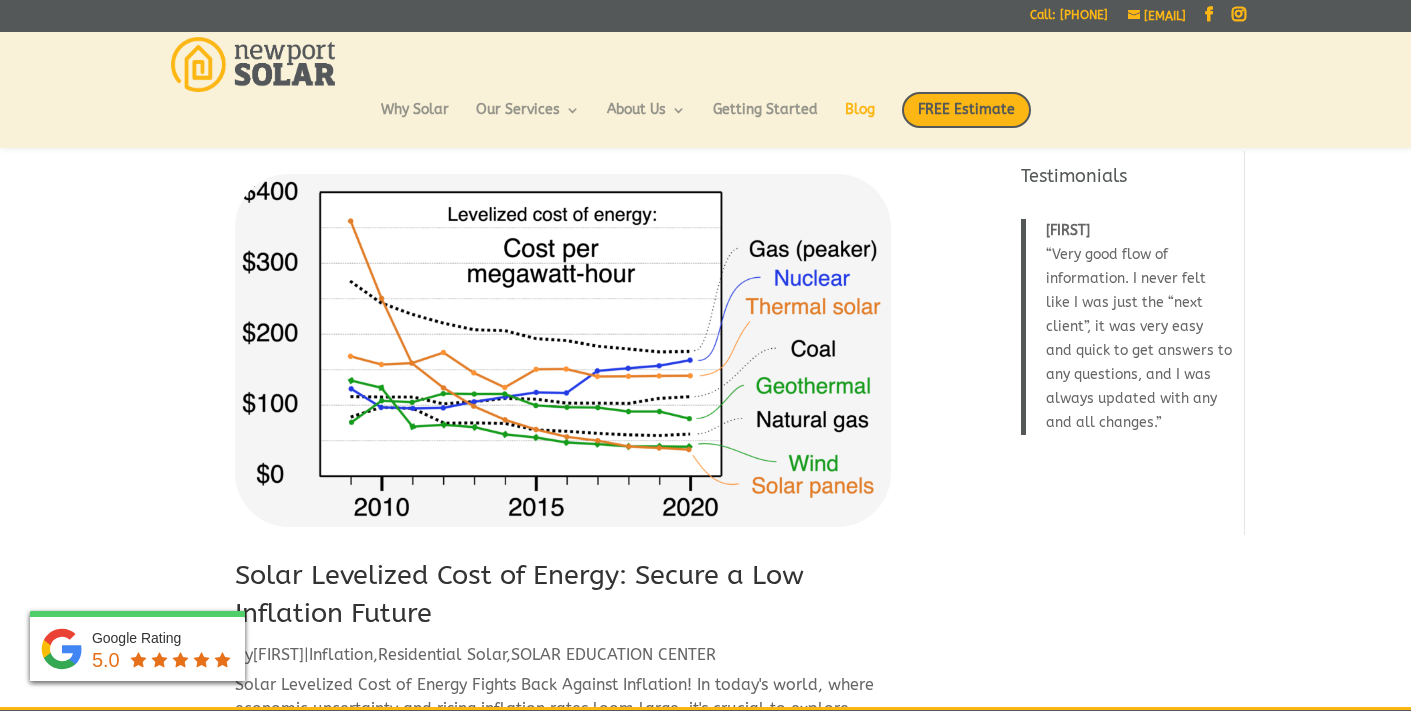 scroll, scrollTop: 2736, scrollLeft: 0, axis: vertical 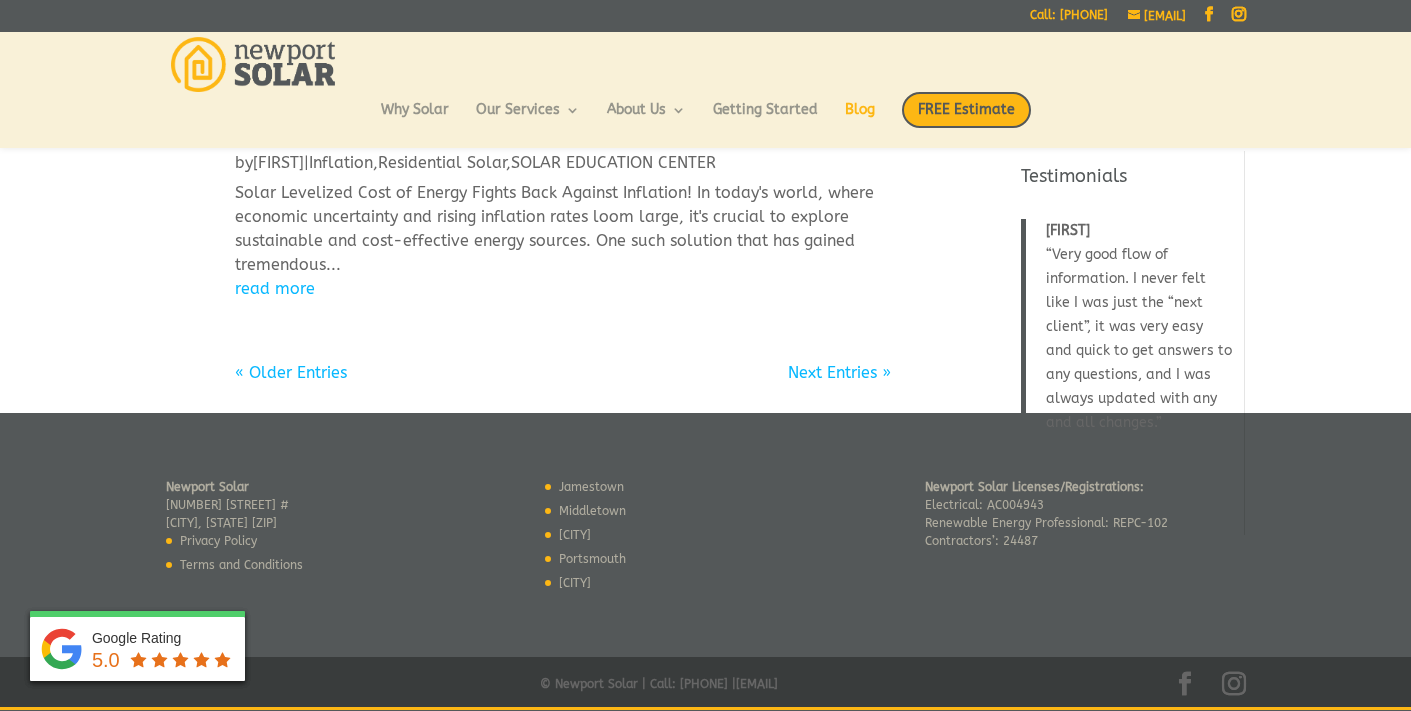 click on "« Older Entries" at bounding box center (291, 372) 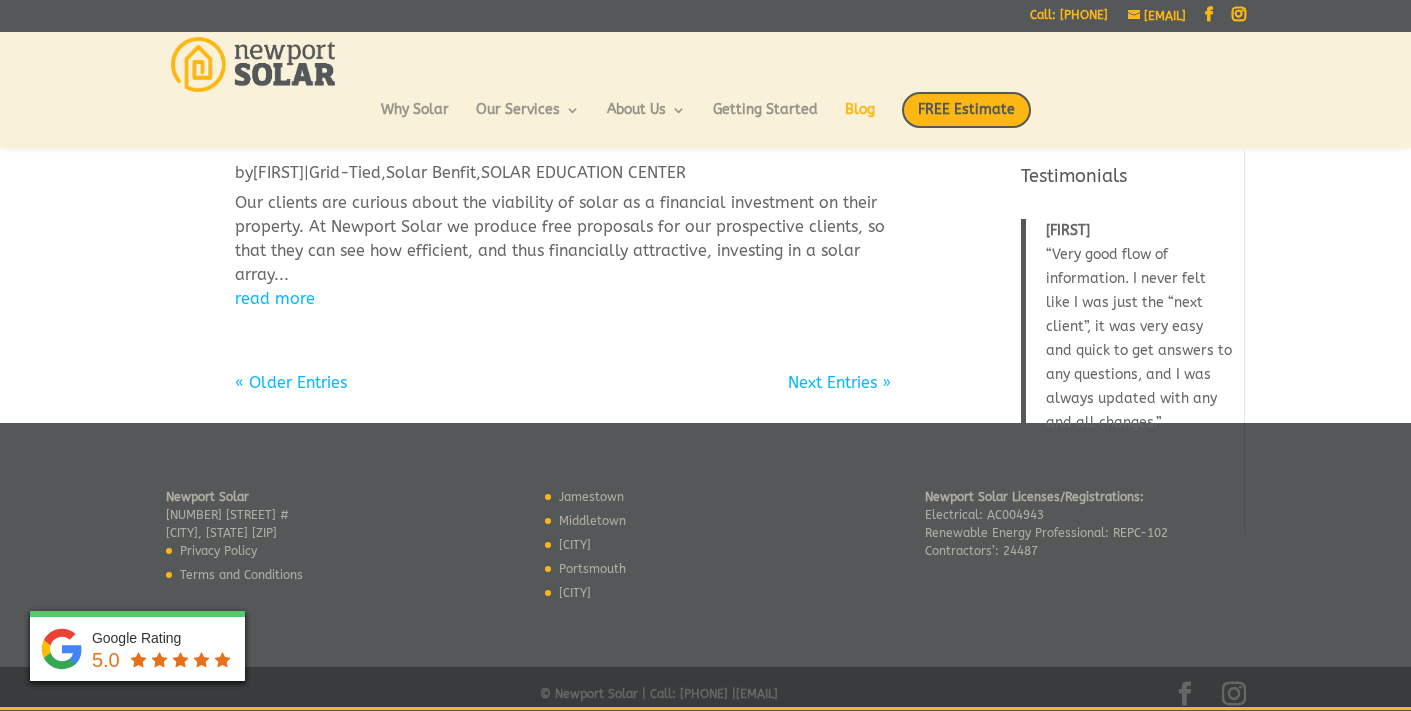 scroll, scrollTop: 2427, scrollLeft: 0, axis: vertical 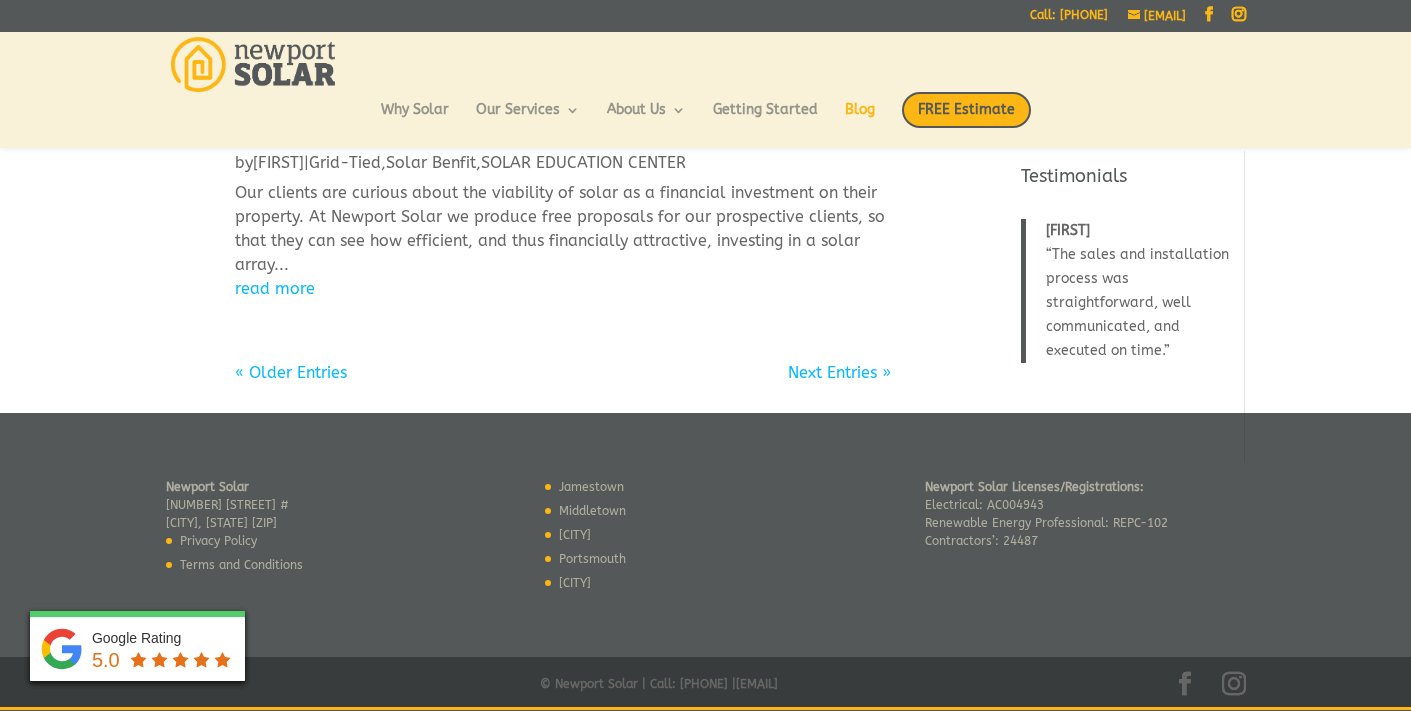 click on "« Older Entries" at bounding box center [291, 372] 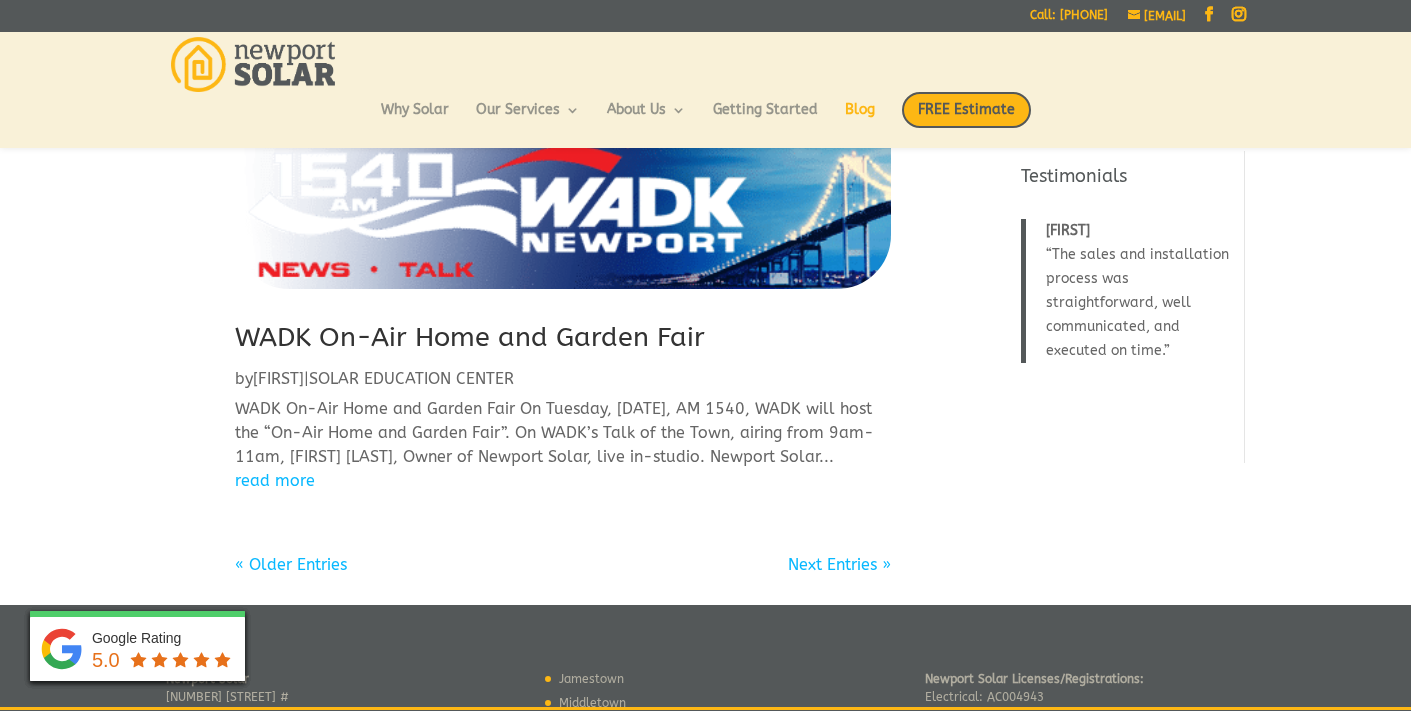 scroll, scrollTop: 2161, scrollLeft: 0, axis: vertical 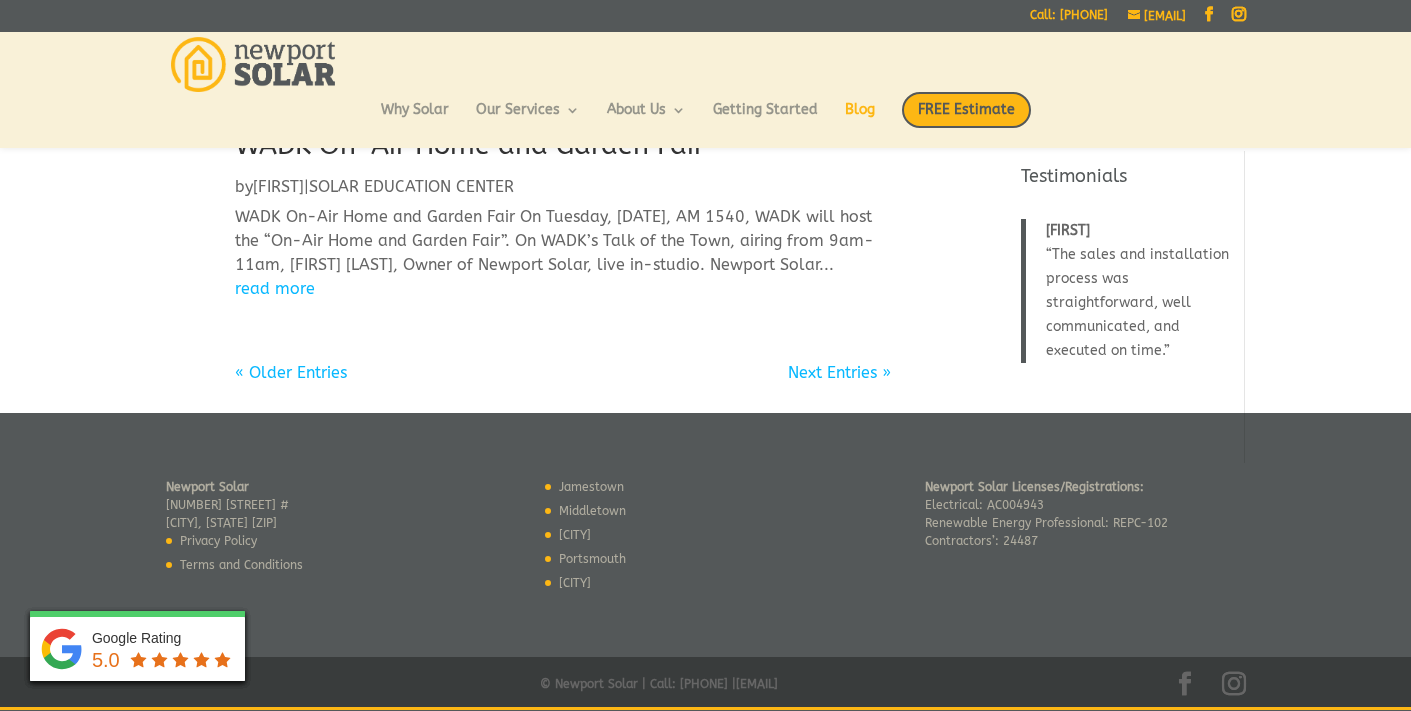 click on "« Older Entries" at bounding box center (291, 372) 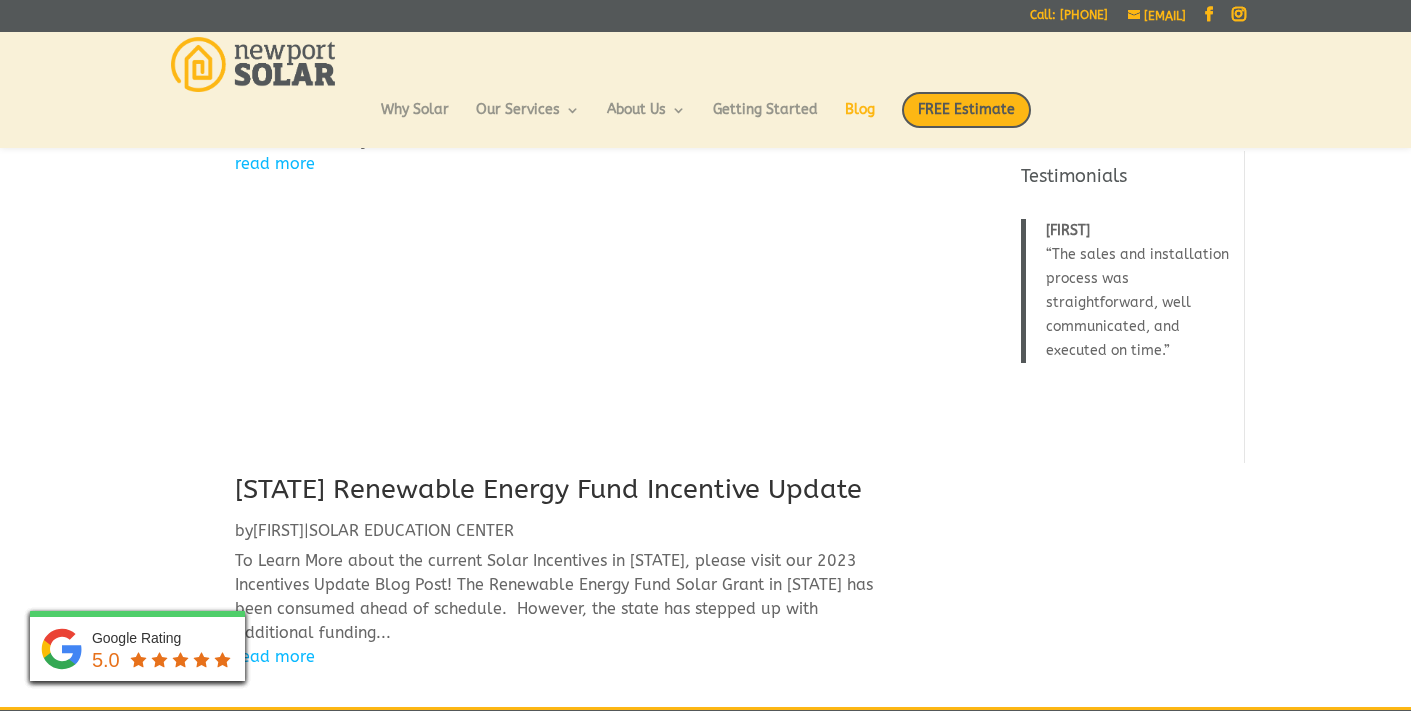scroll, scrollTop: 2217, scrollLeft: 0, axis: vertical 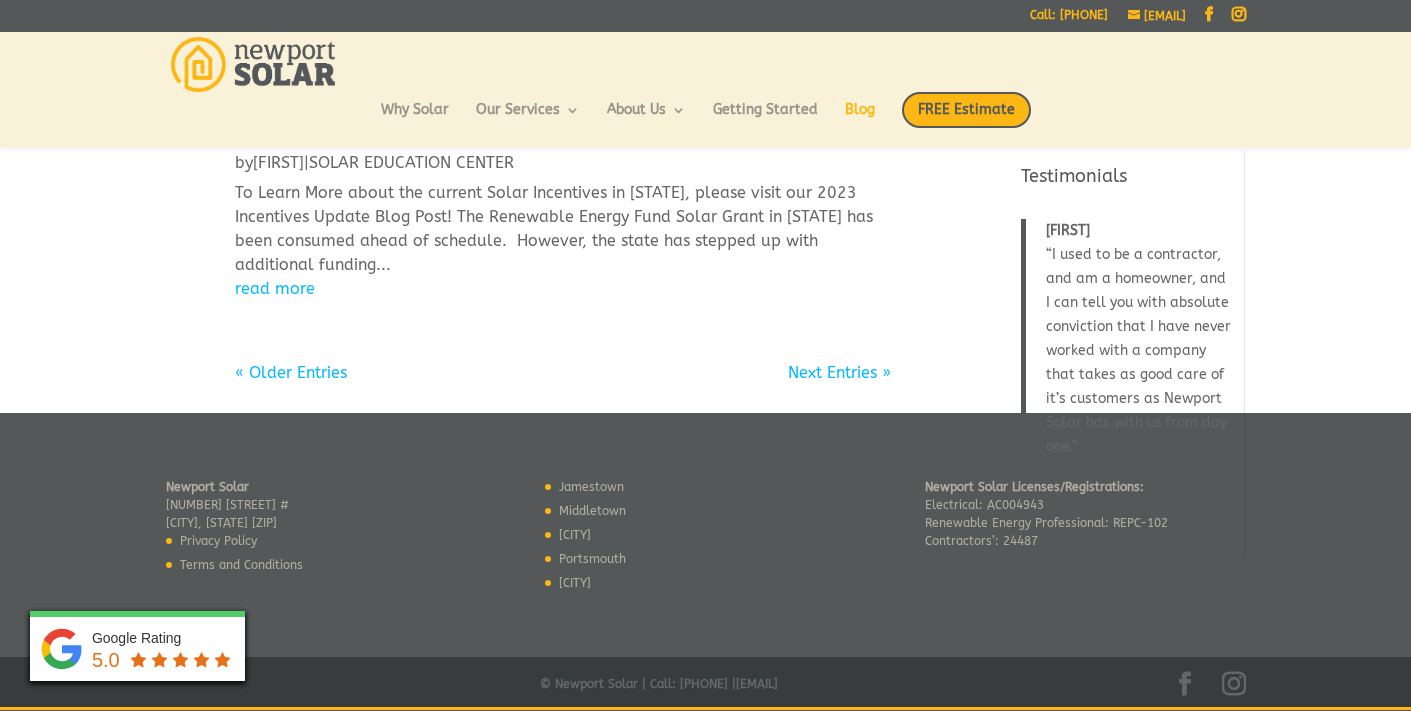 click on "« Older Entries" at bounding box center (291, 372) 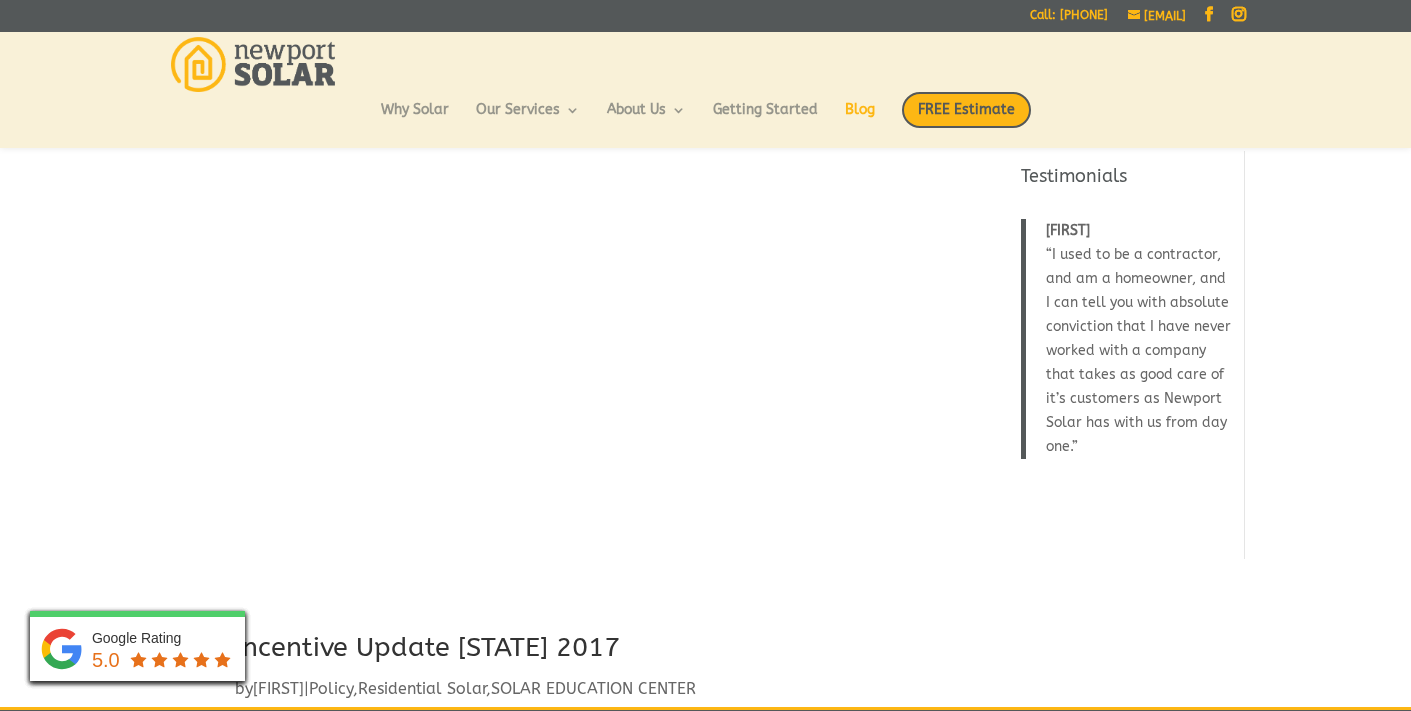scroll, scrollTop: 2529, scrollLeft: 0, axis: vertical 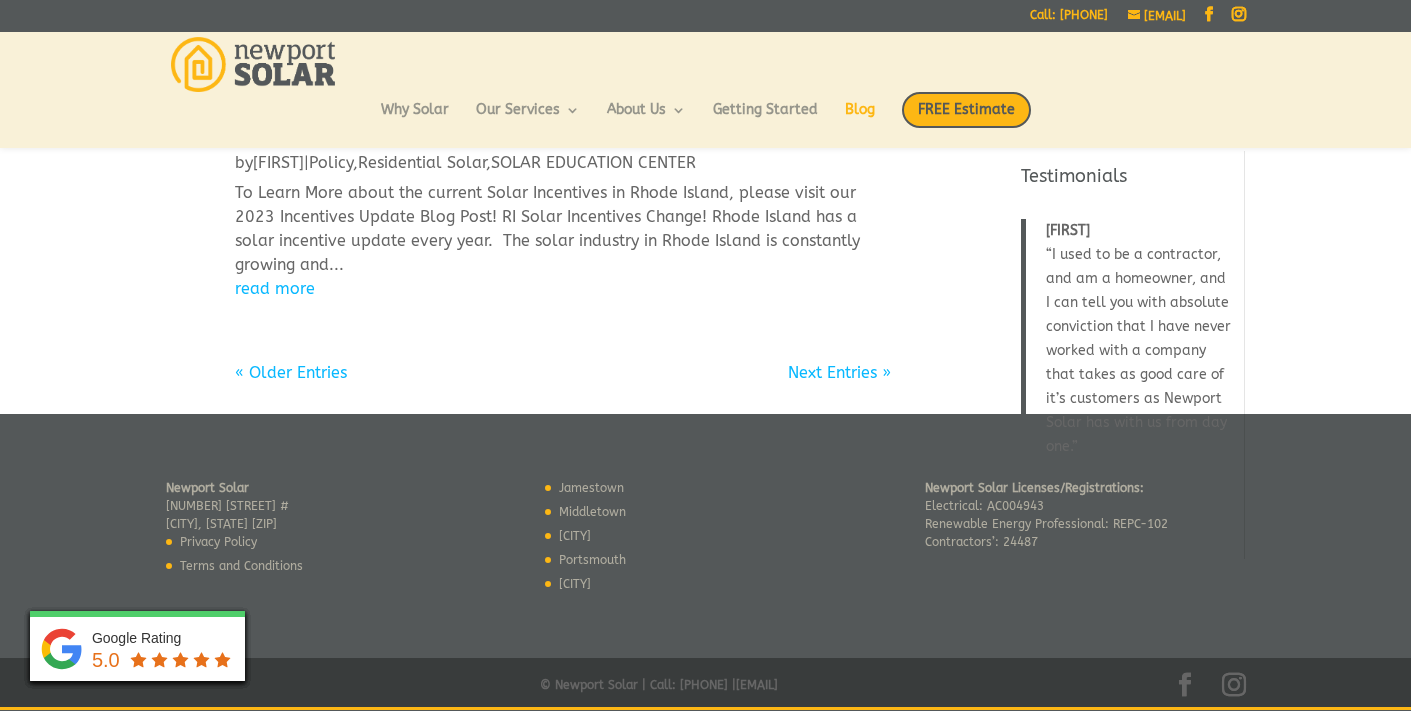 click on "« Older Entries" at bounding box center (291, 372) 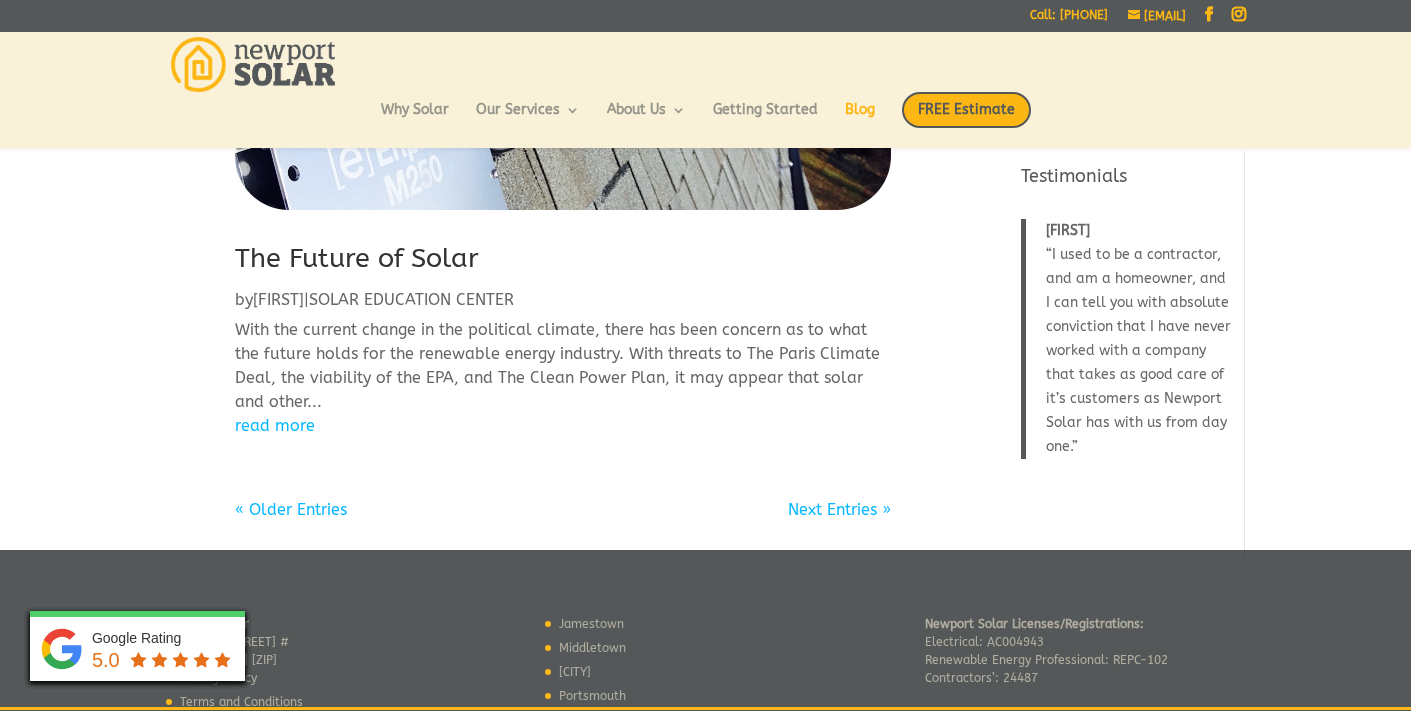 scroll, scrollTop: 2208, scrollLeft: 0, axis: vertical 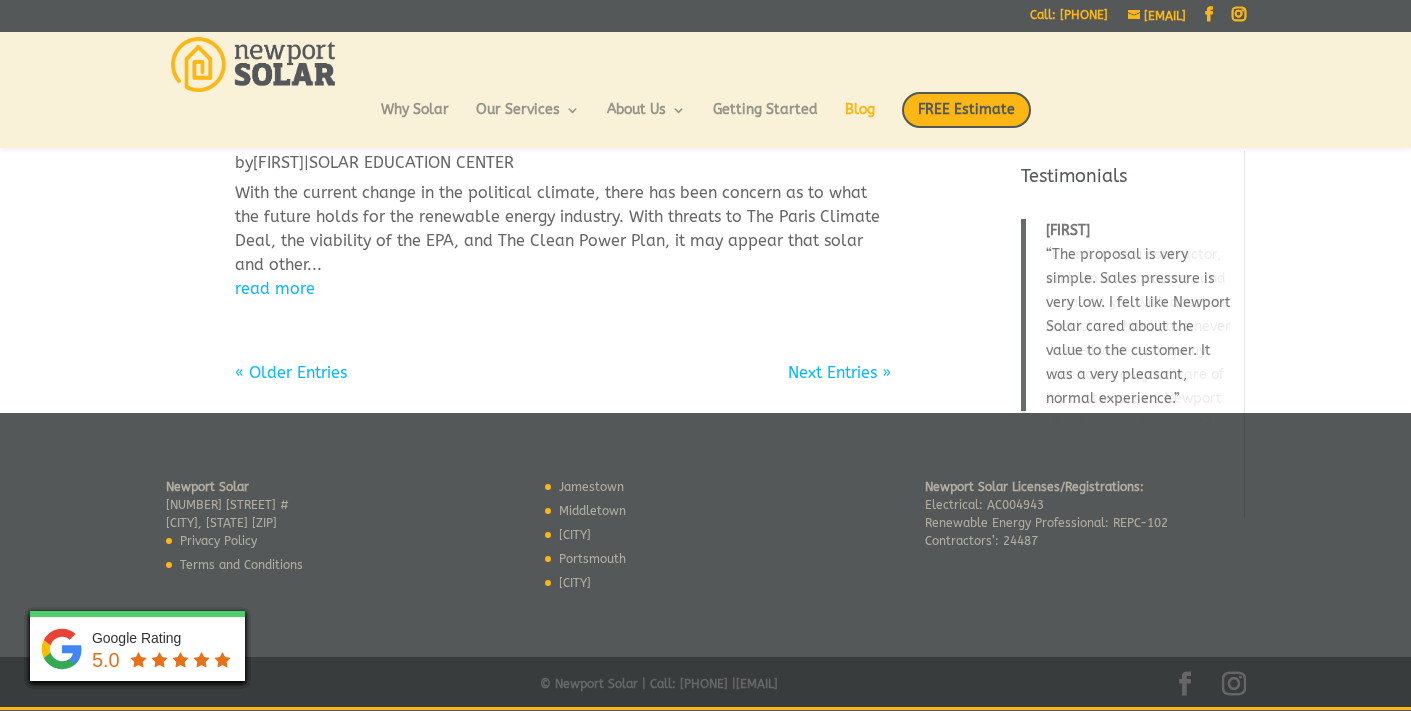 click on "« Older Entries" at bounding box center (291, 372) 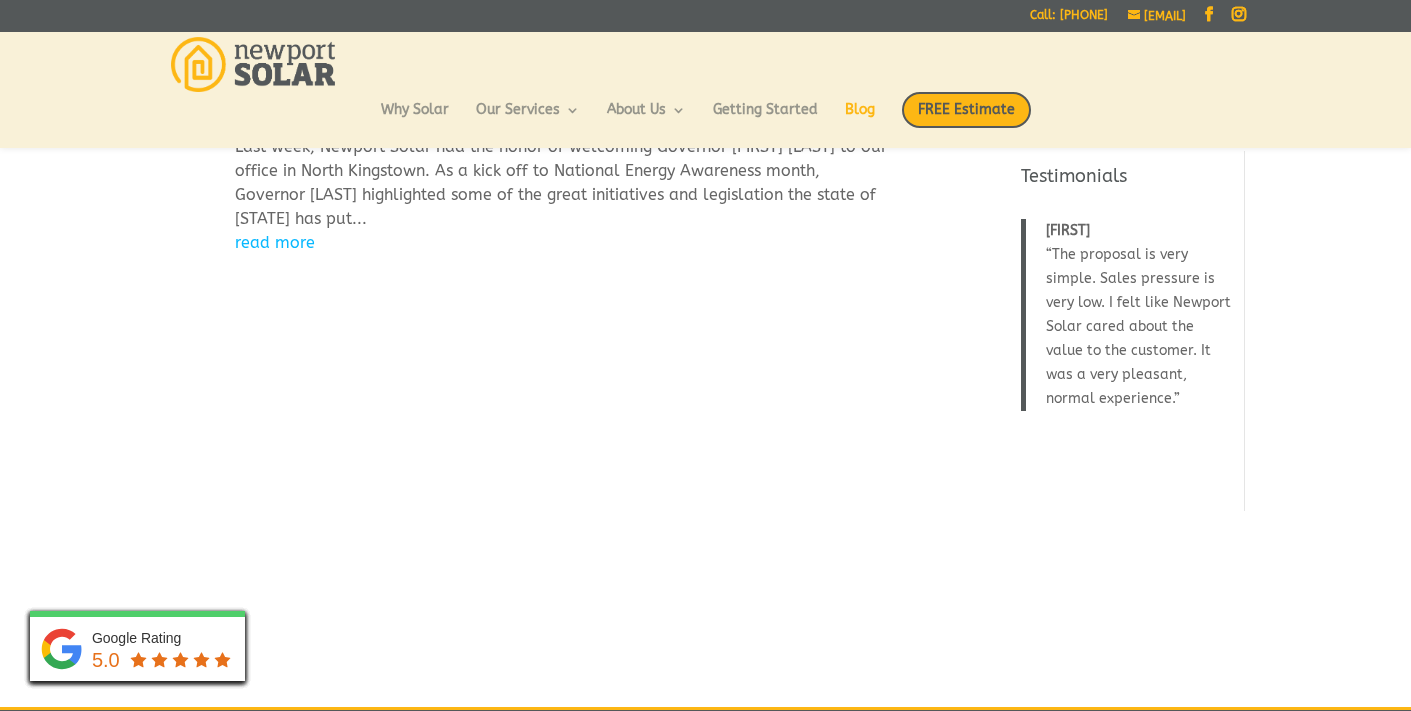 scroll, scrollTop: 2019, scrollLeft: 0, axis: vertical 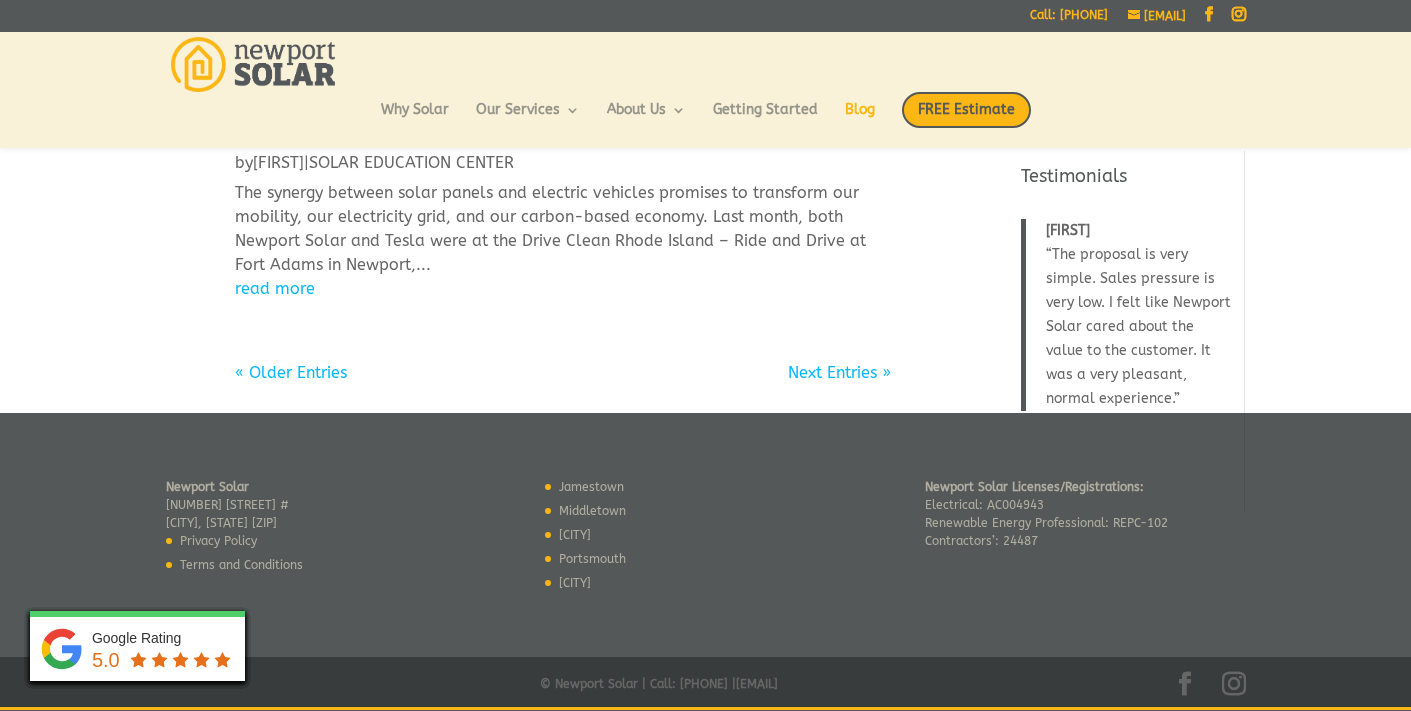 click on "« Older Entries" at bounding box center (291, 372) 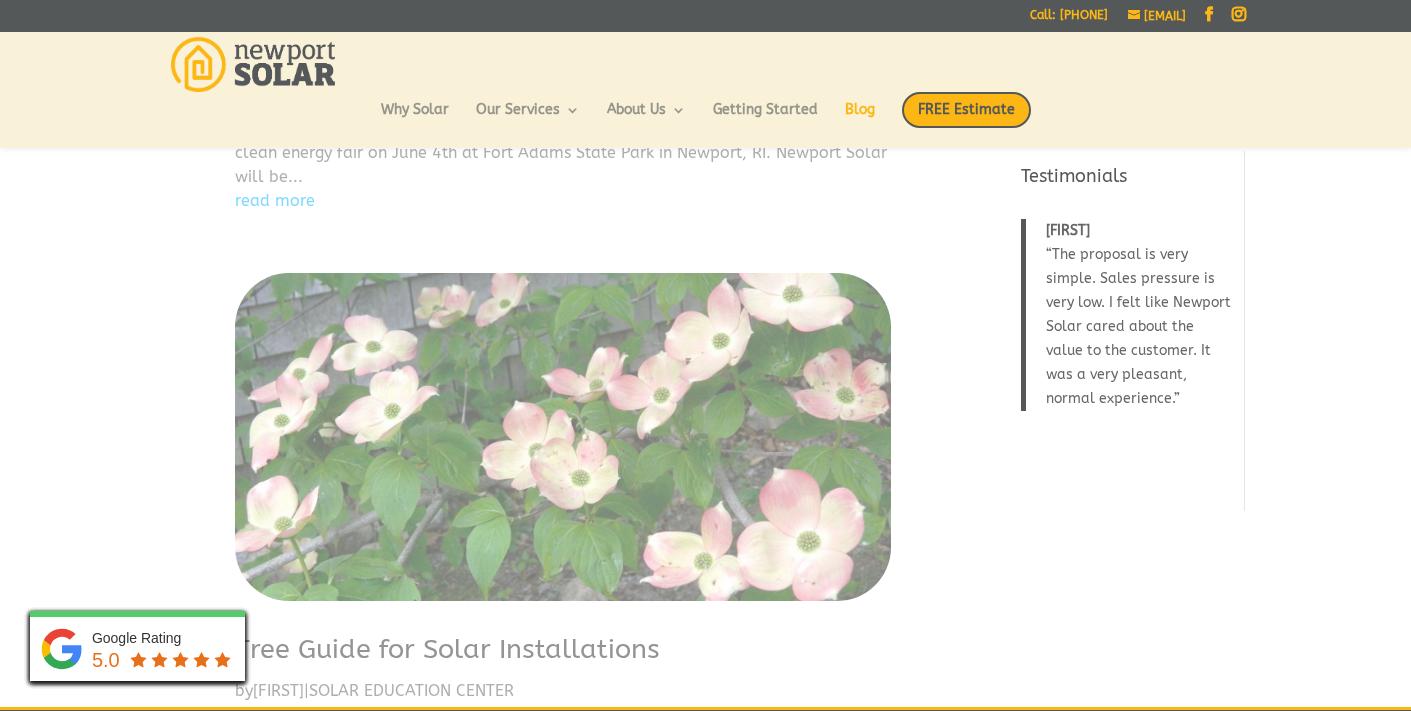 scroll, scrollTop: 10, scrollLeft: 0, axis: vertical 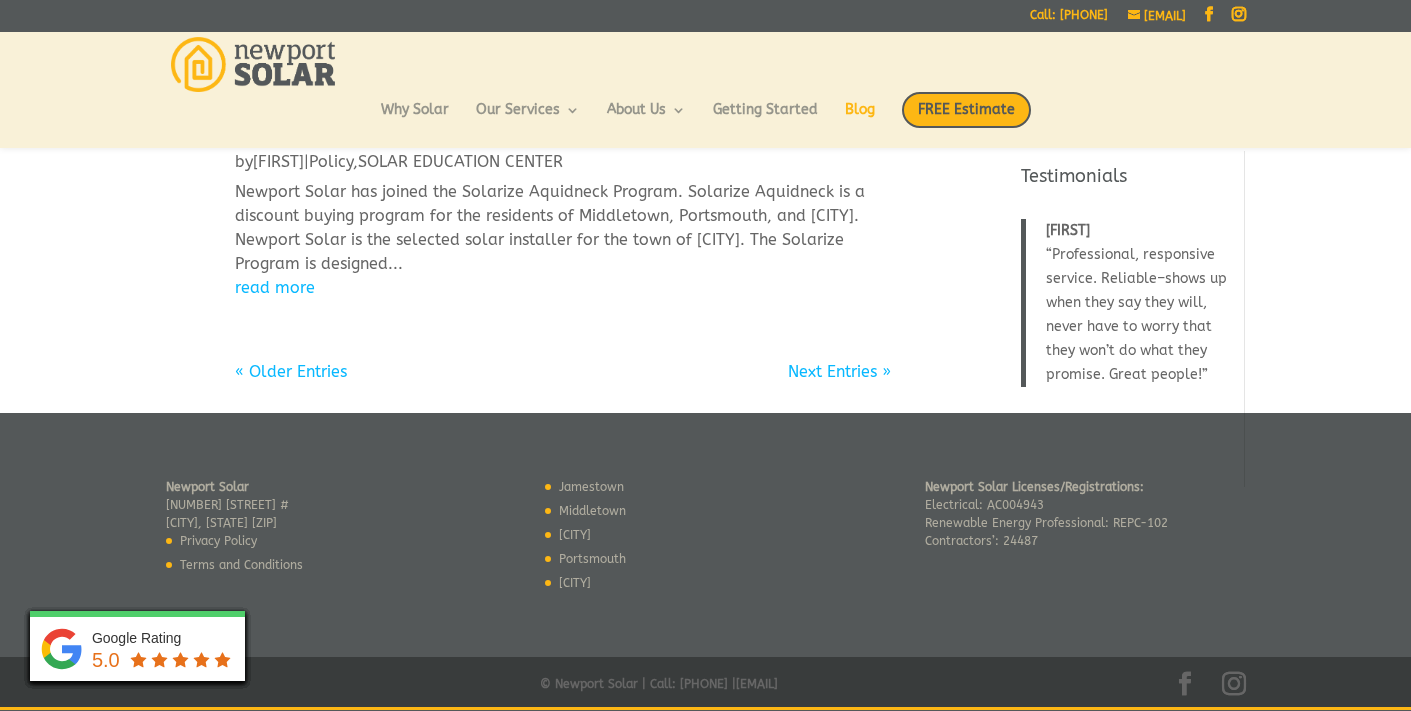 click on "« Older Entries" at bounding box center [291, 371] 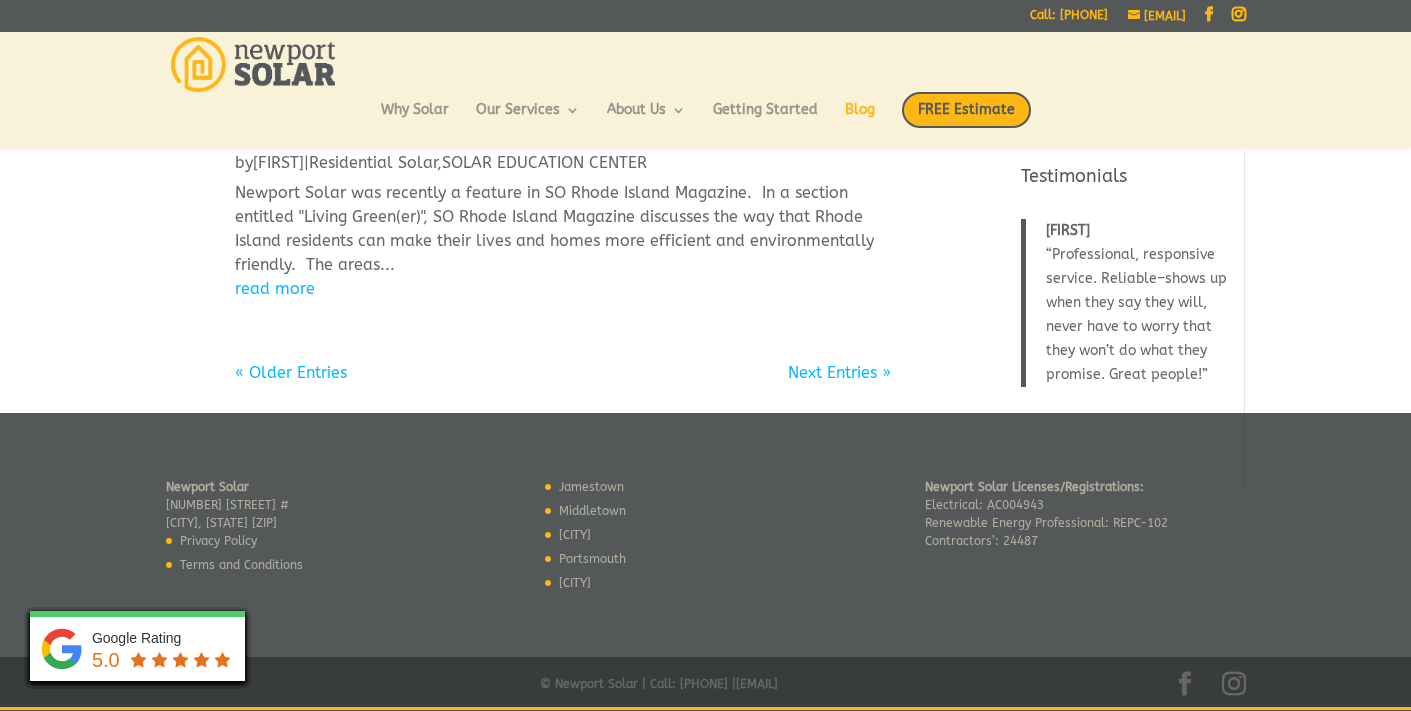 click on "« Older Entries" at bounding box center [291, 372] 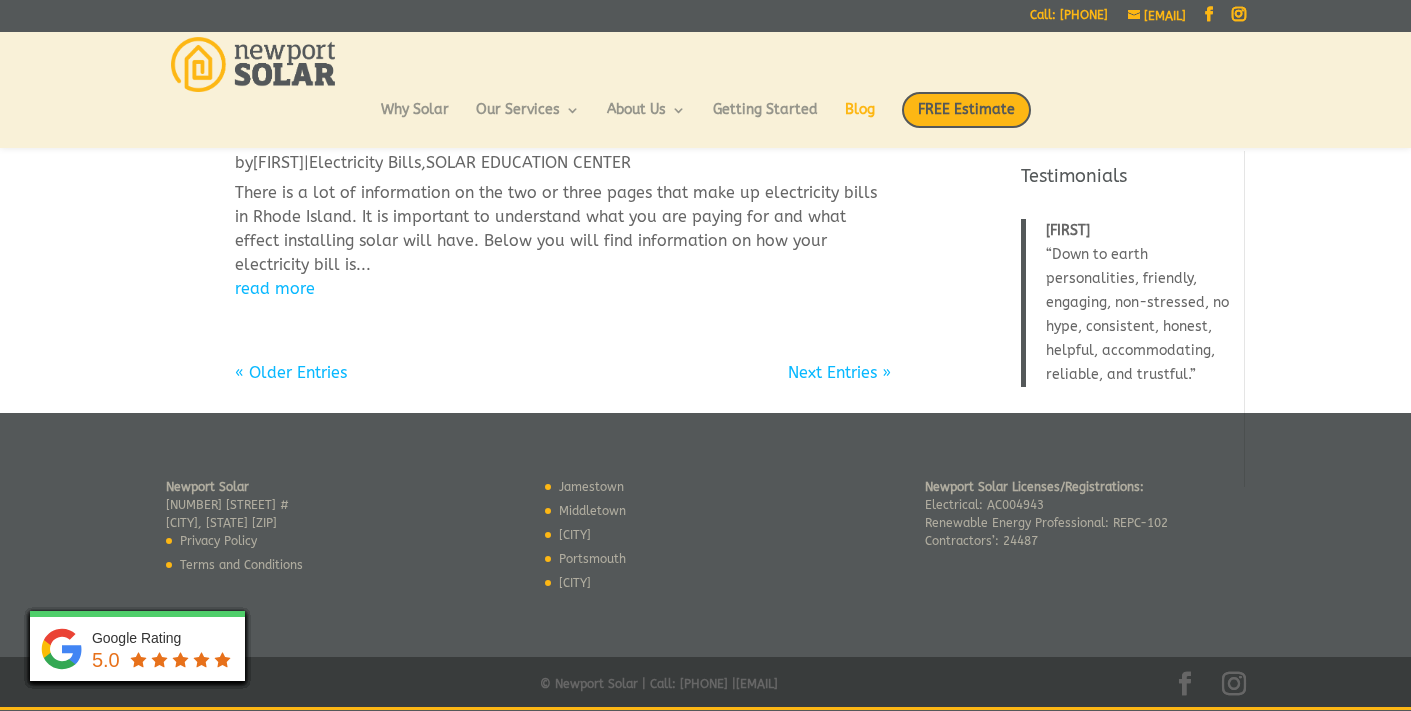 click on "« Older Entries" at bounding box center [291, 372] 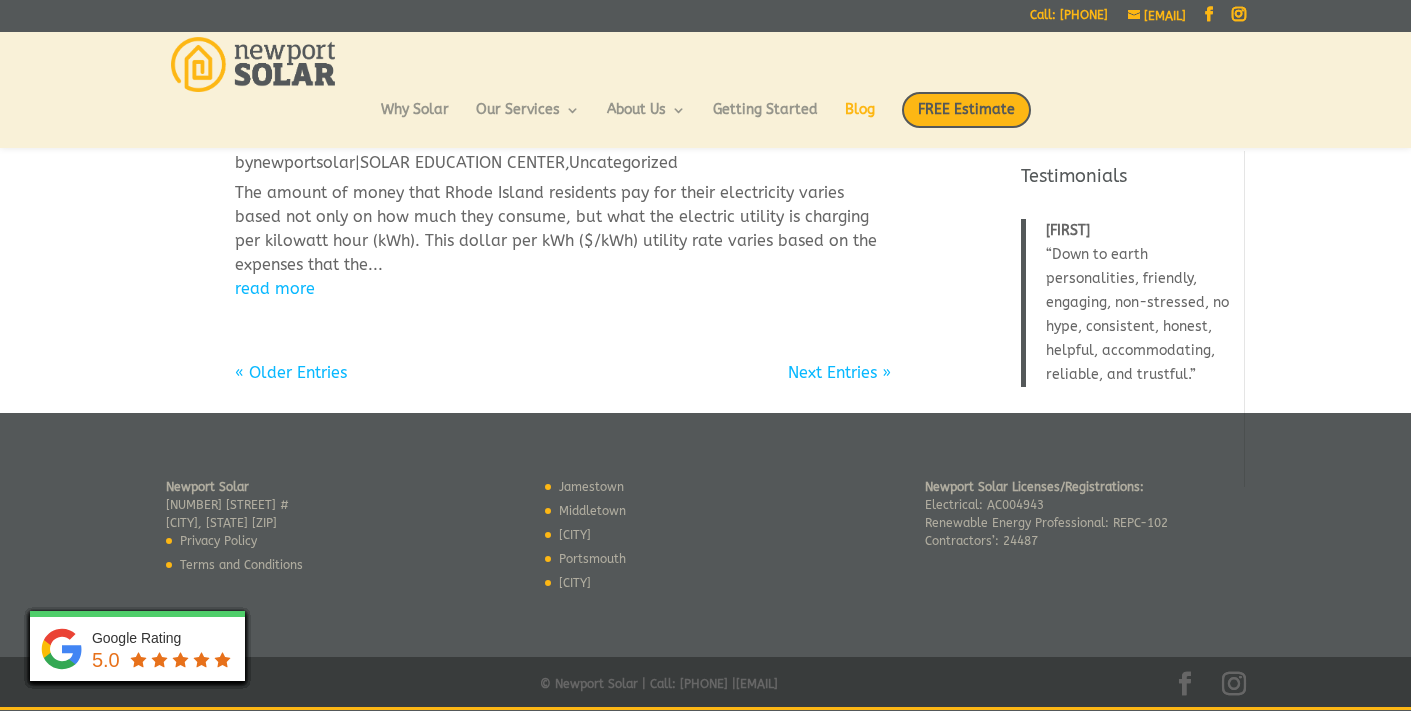 click on "« Older Entries" at bounding box center (291, 372) 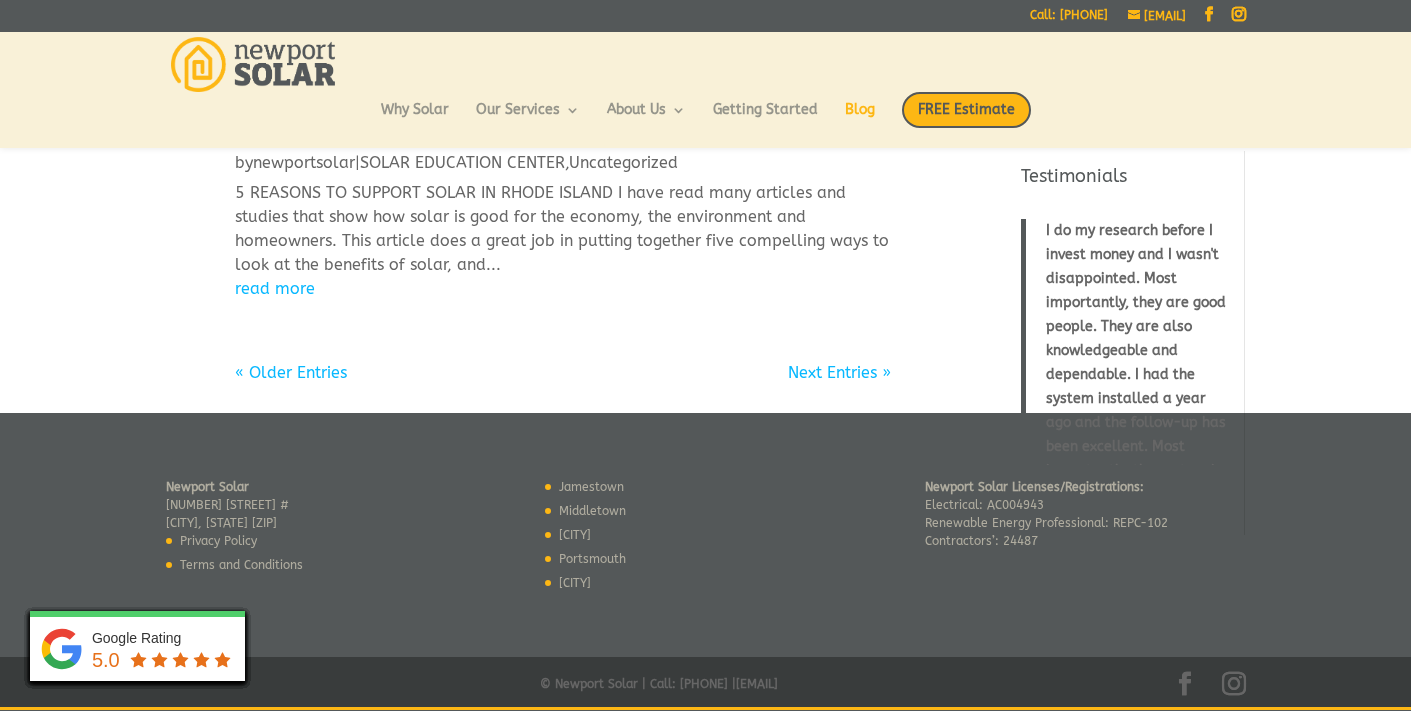 click on "« Older Entries" at bounding box center [291, 372] 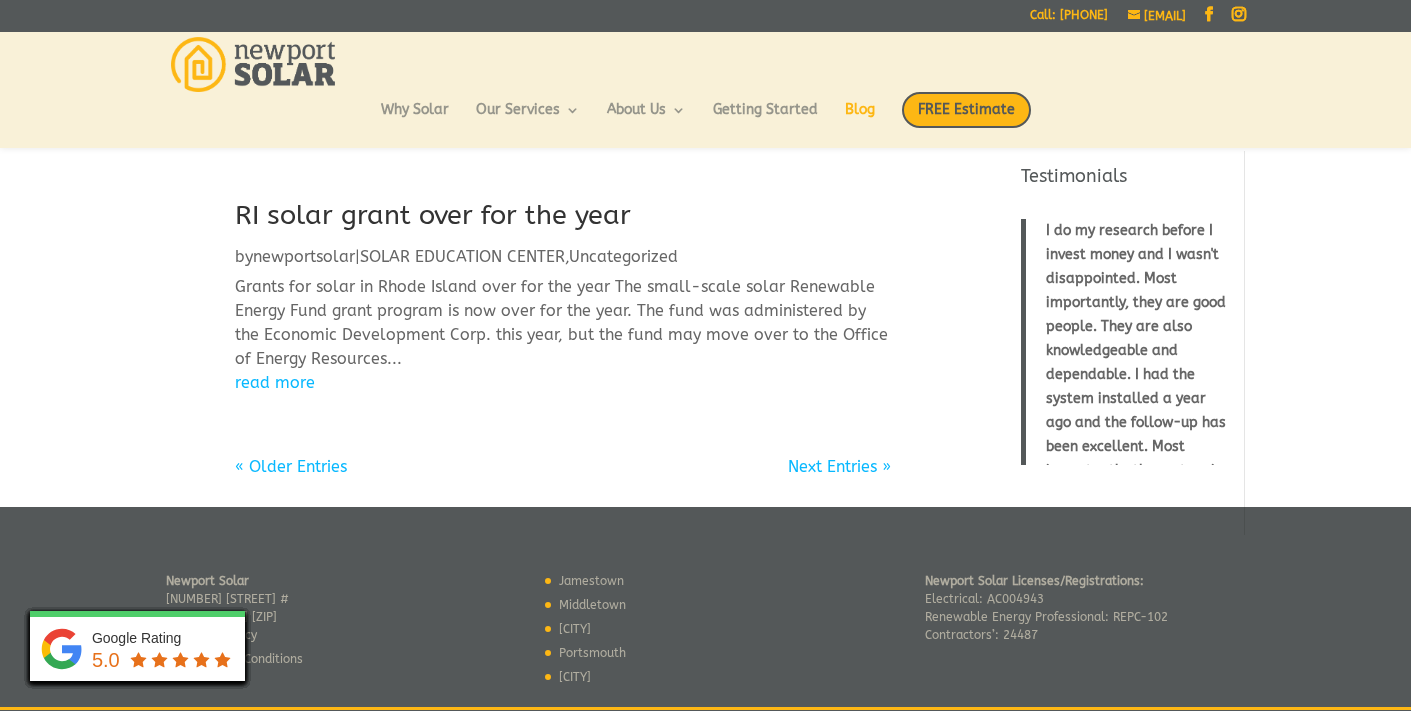 click on "« Older Entries" at bounding box center [291, 466] 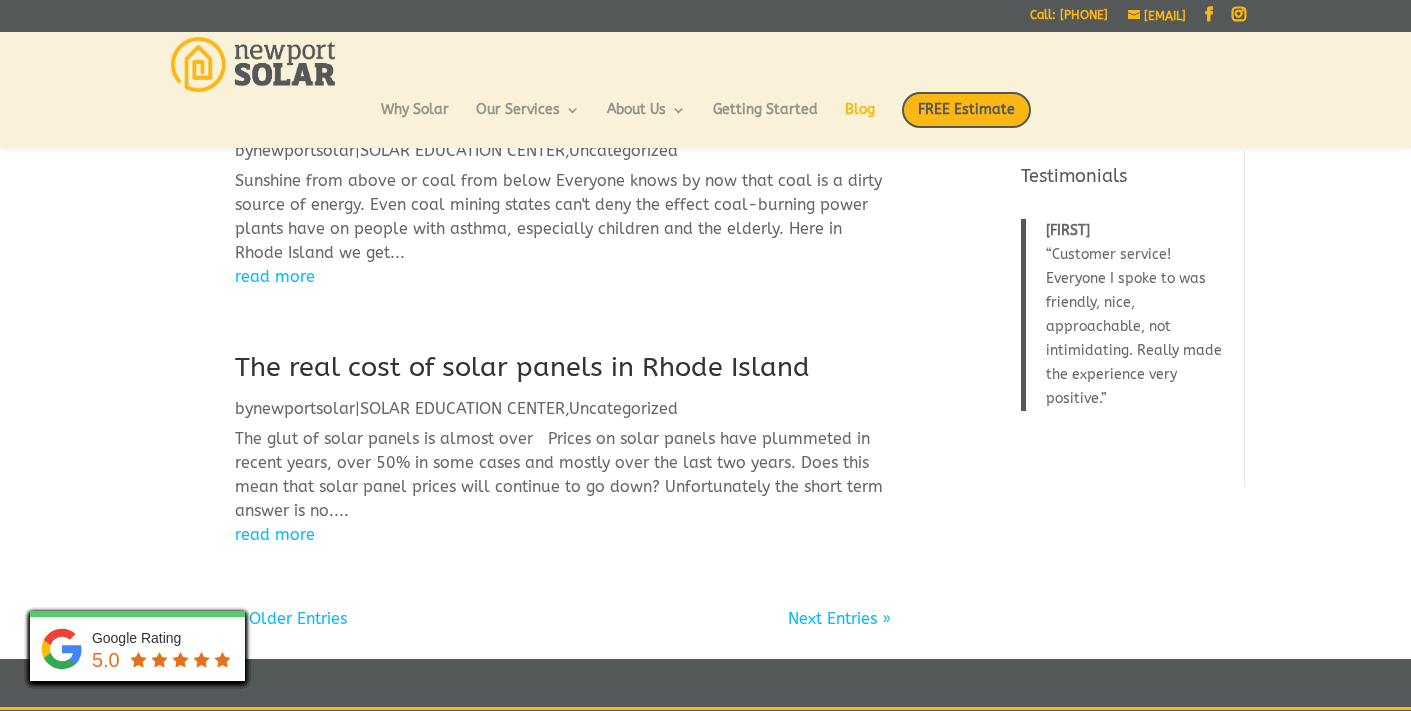 click on "« Older Entries" at bounding box center [291, 618] 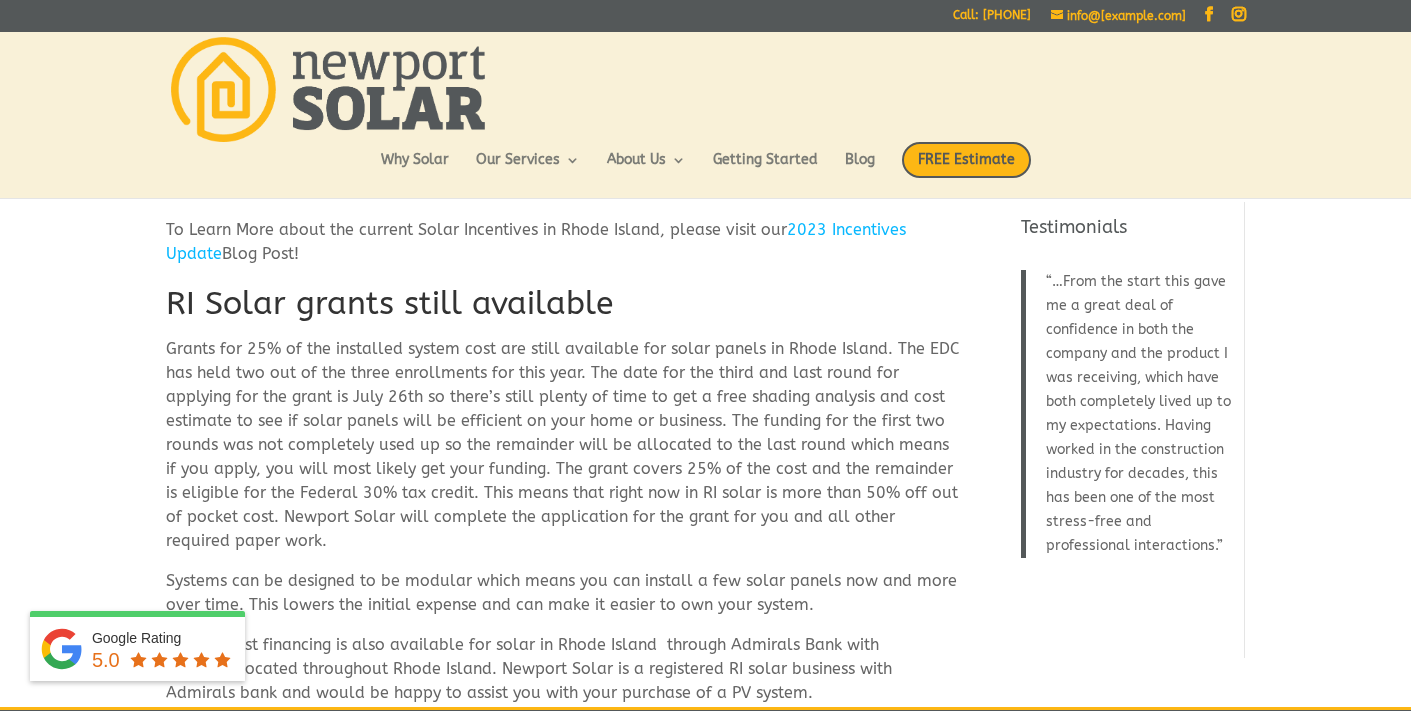 scroll, scrollTop: 0, scrollLeft: 0, axis: both 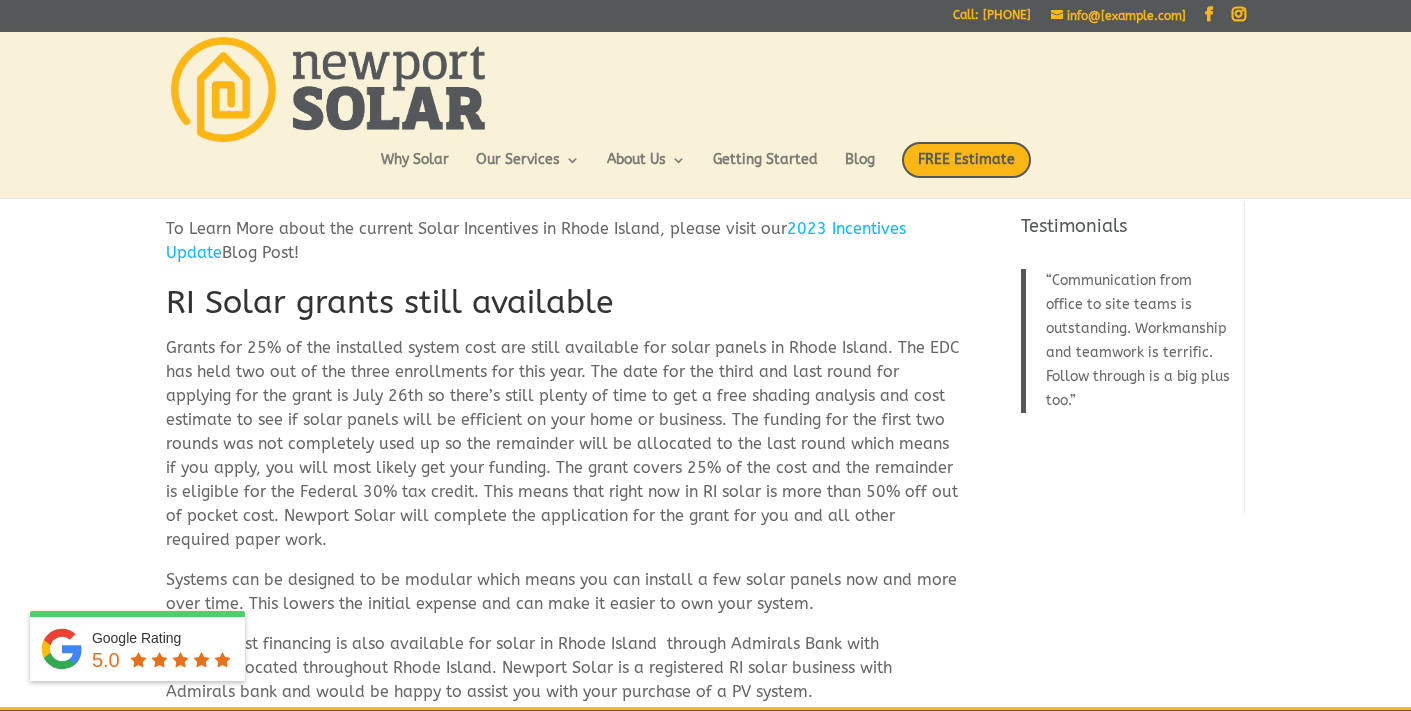 click on "RI Solar grants still available" at bounding box center [563, 308] 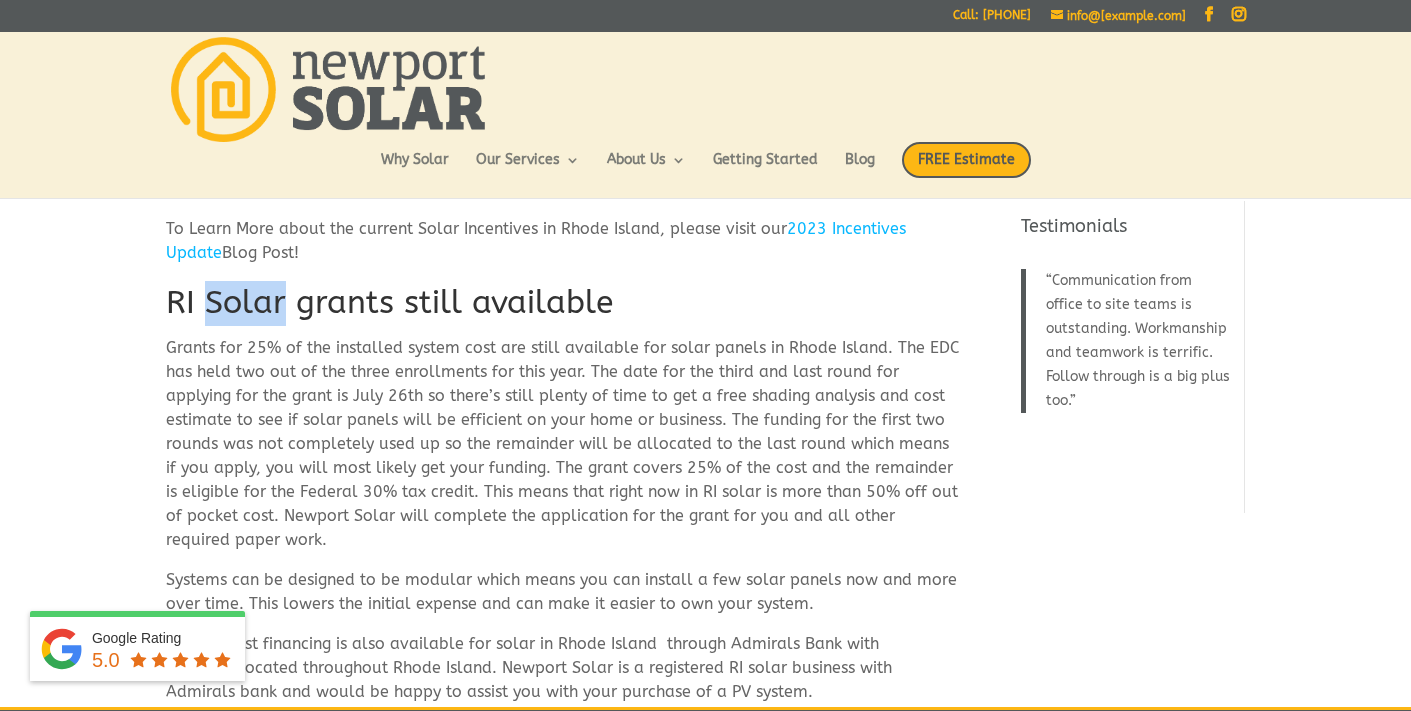 click on "RI Solar grants still available" at bounding box center (563, 308) 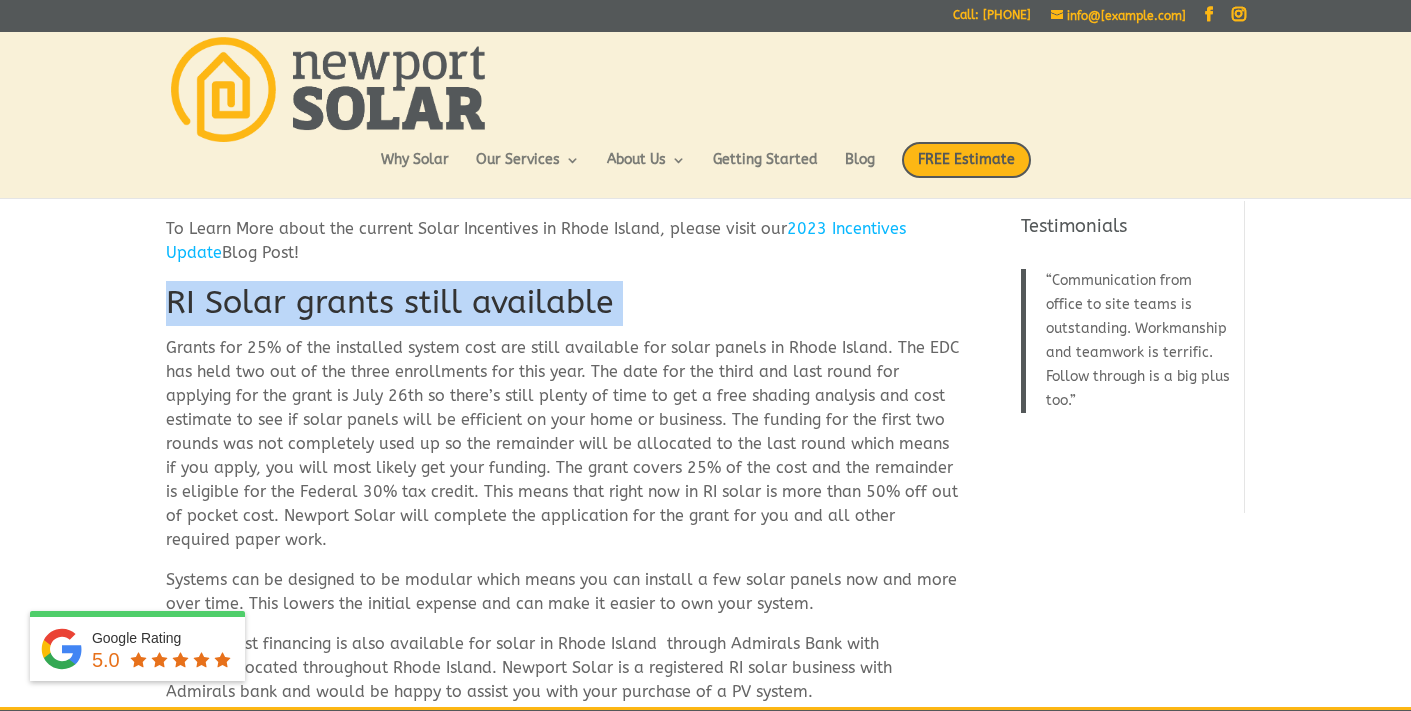 click on "RI Solar grants still available" at bounding box center [563, 308] 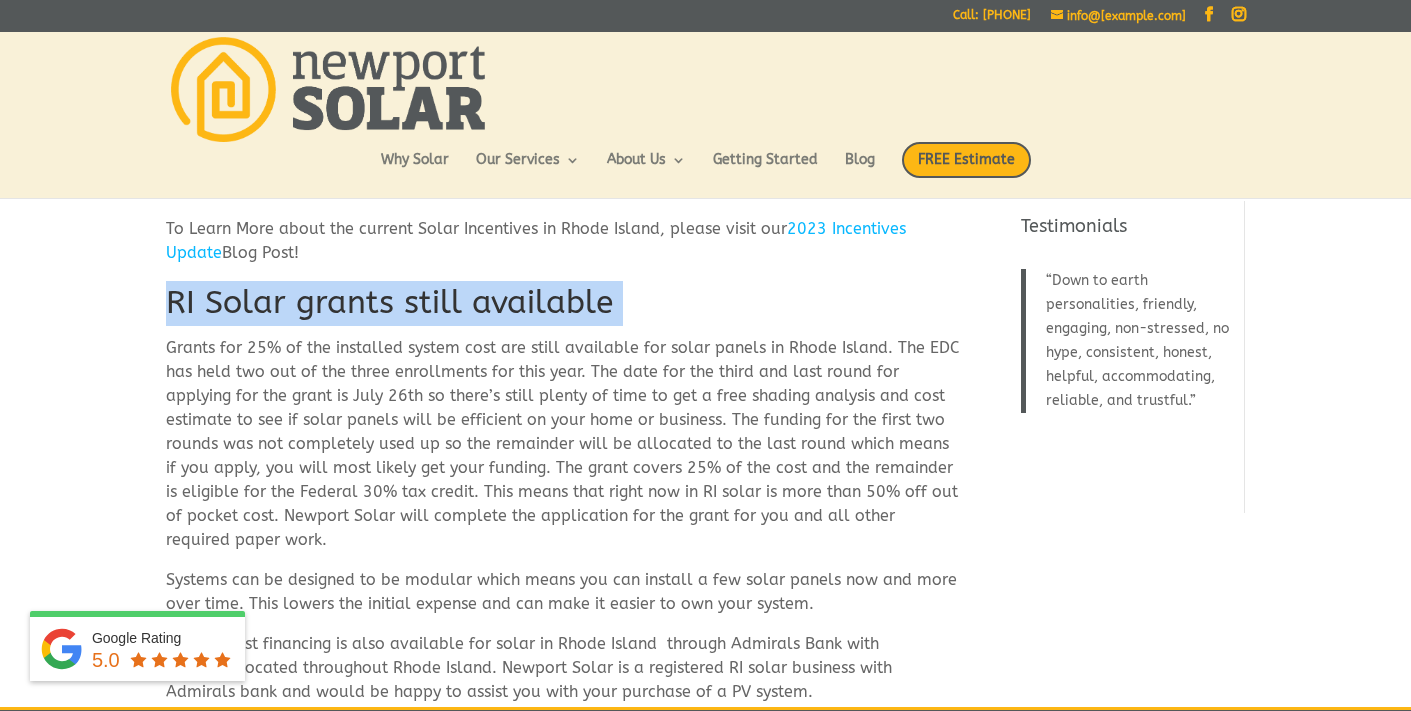 click on "Grants for 25% of the installed system cost are still available for solar panels in Rhode Island. The EDC has held two out of the three enrollments for this year. The date for the third and last round for applying for the grant is July 26th so there’s still plenty of time to get a free shading analysis and cost estimate to see if solar panels will be efficient on your home or business. The funding for the first two rounds was not completely used up so the remainder will be allocated to the last round which means if you apply, you will most likely get your funding. The grant covers 25% of the cost and the remainder is eligible for the Federal 30% tax credit. This means that right now in RI solar is more than 50% off out of pocket cost. Newport Solar will complete the application for the grant for you and all other required paper work." at bounding box center [563, 452] 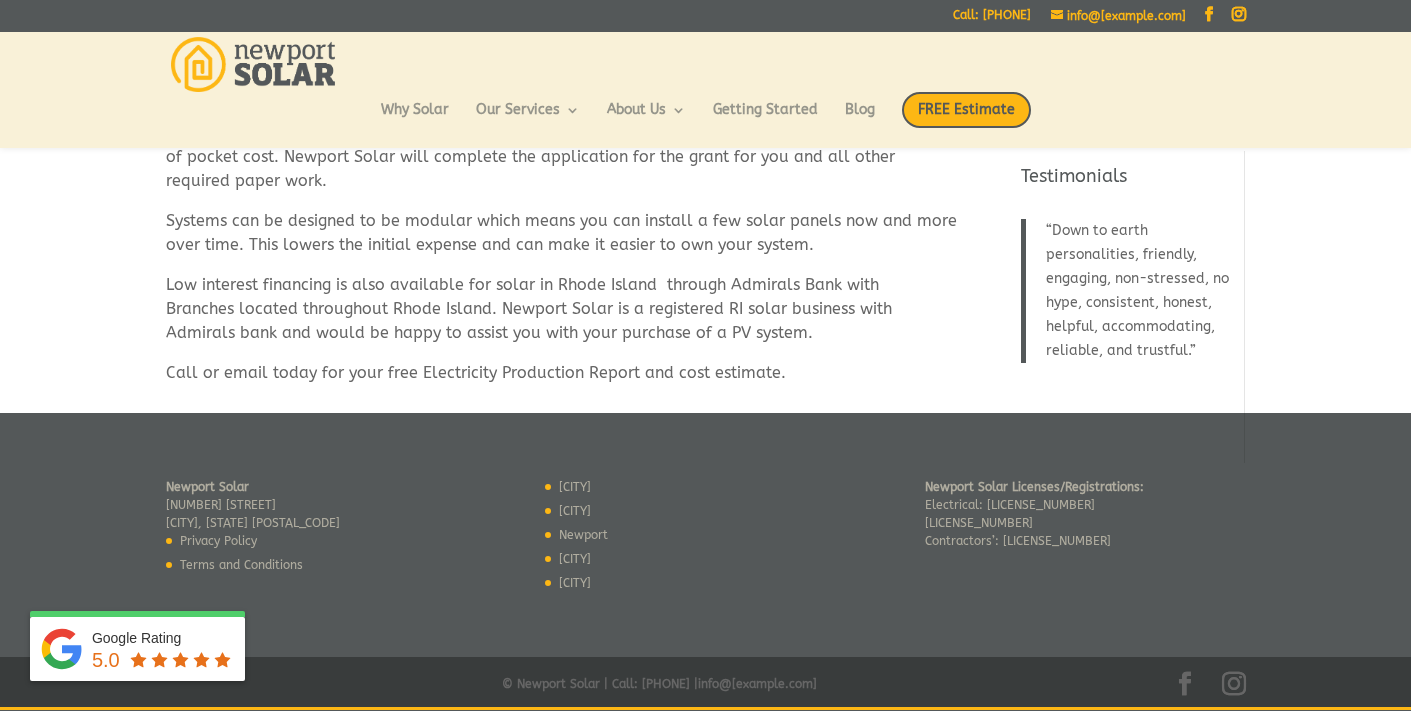 scroll, scrollTop: 309, scrollLeft: 0, axis: vertical 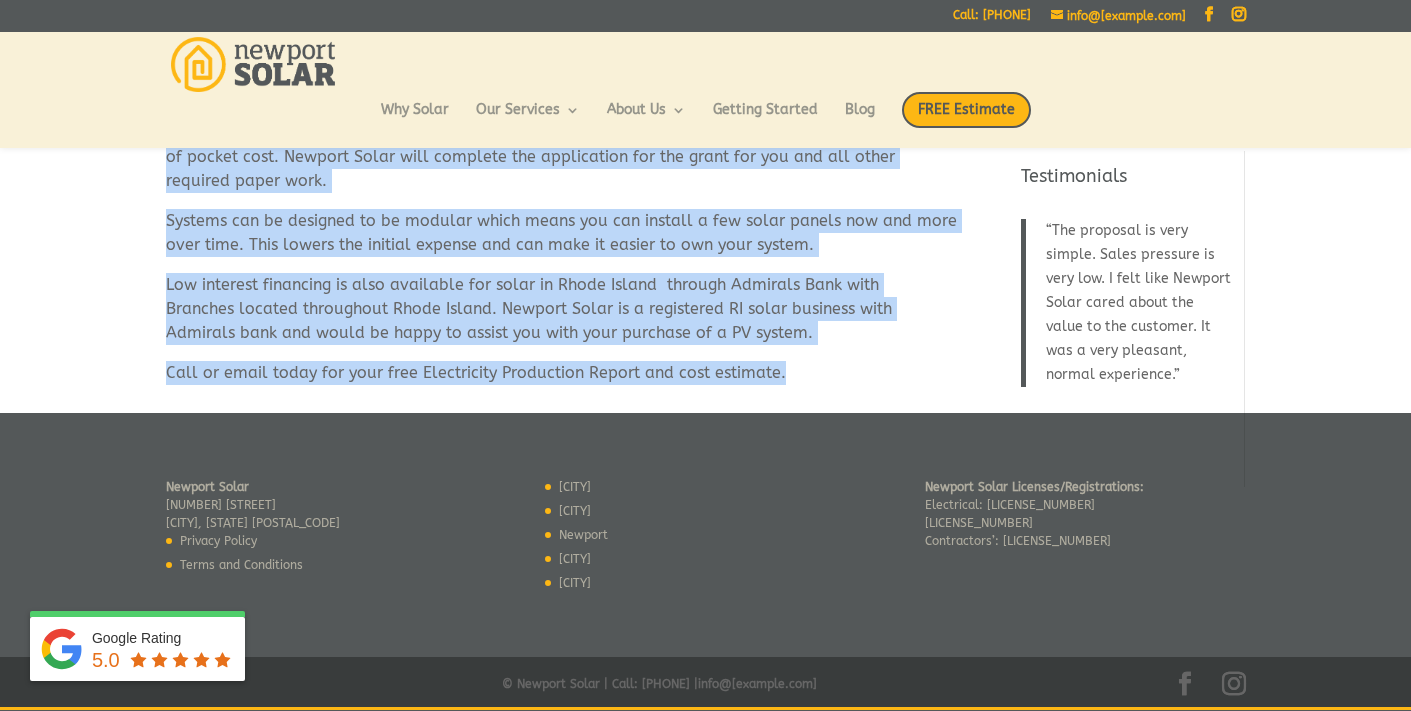drag, startPoint x: 167, startPoint y: 348, endPoint x: 530, endPoint y: 409, distance: 368.08966 